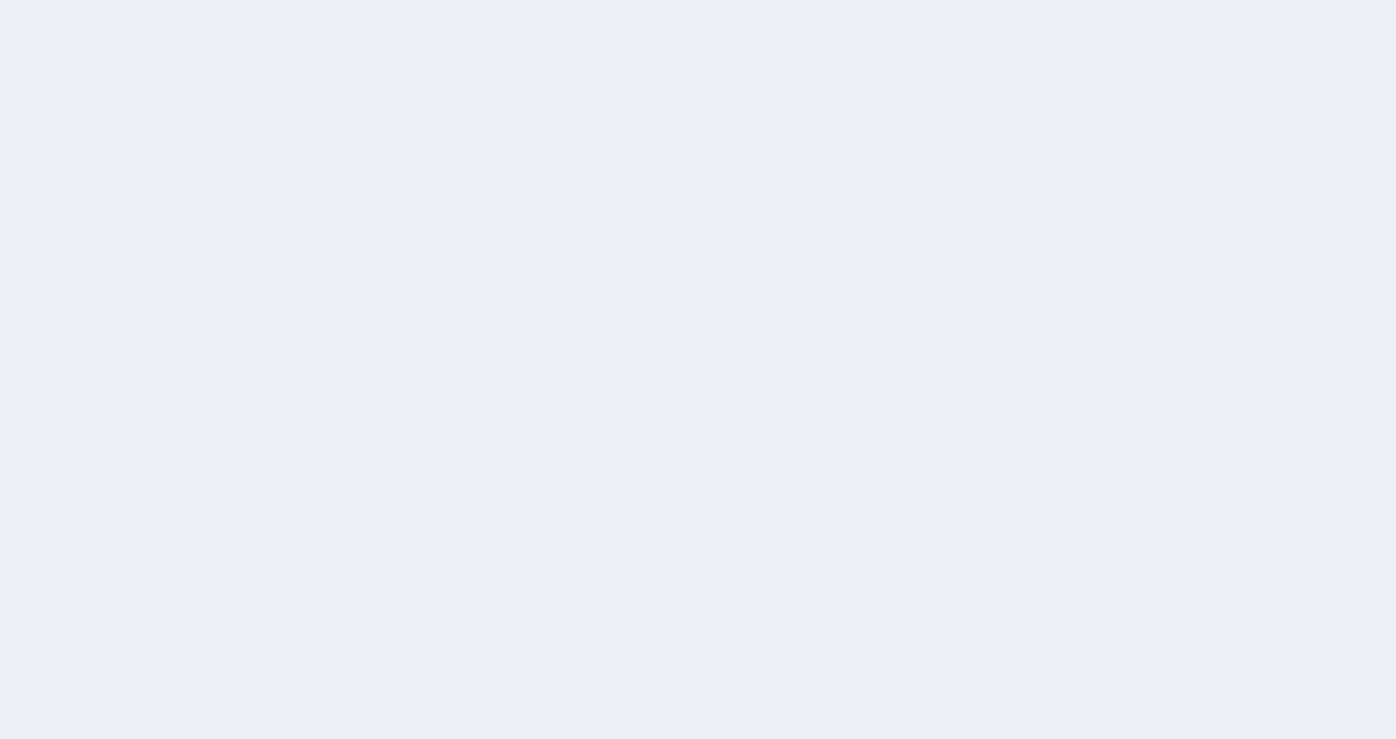 scroll, scrollTop: 0, scrollLeft: 0, axis: both 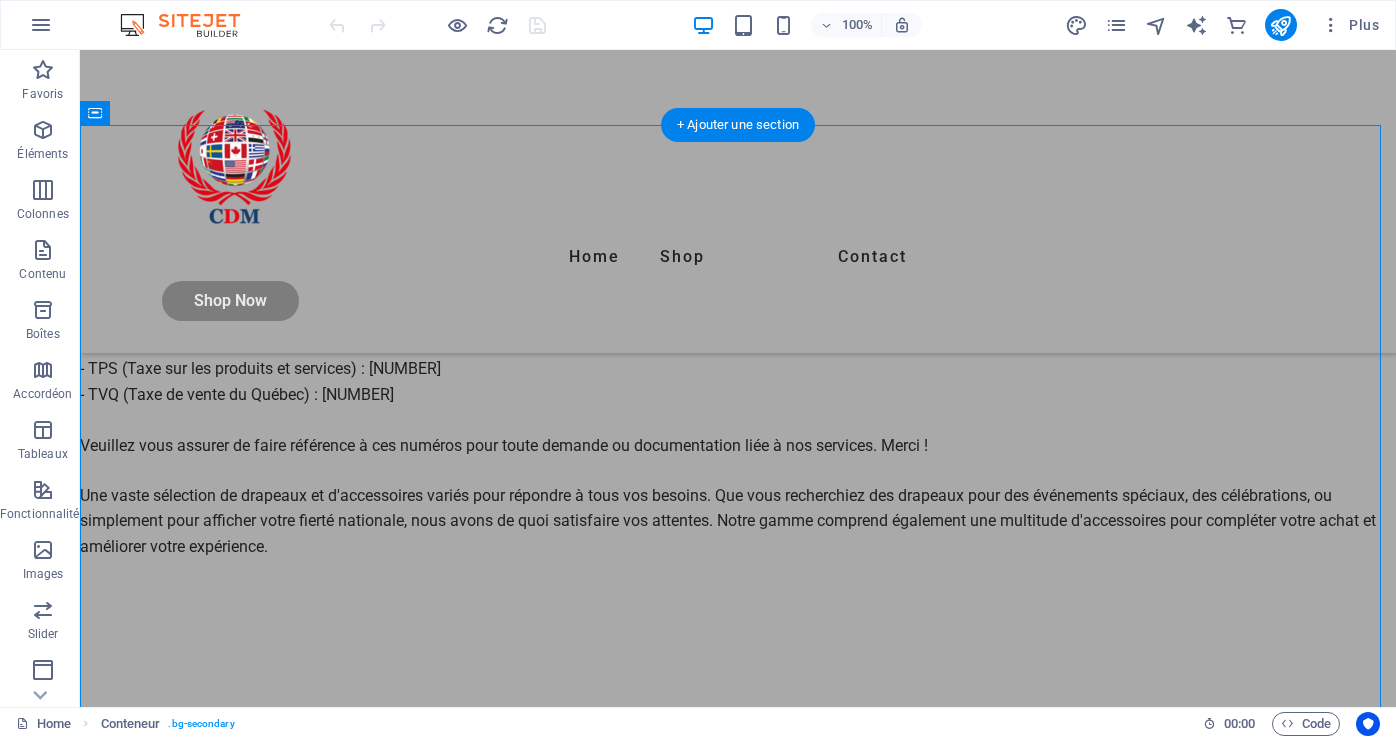 drag, startPoint x: 594, startPoint y: 638, endPoint x: 593, endPoint y: 512, distance: 126.00397 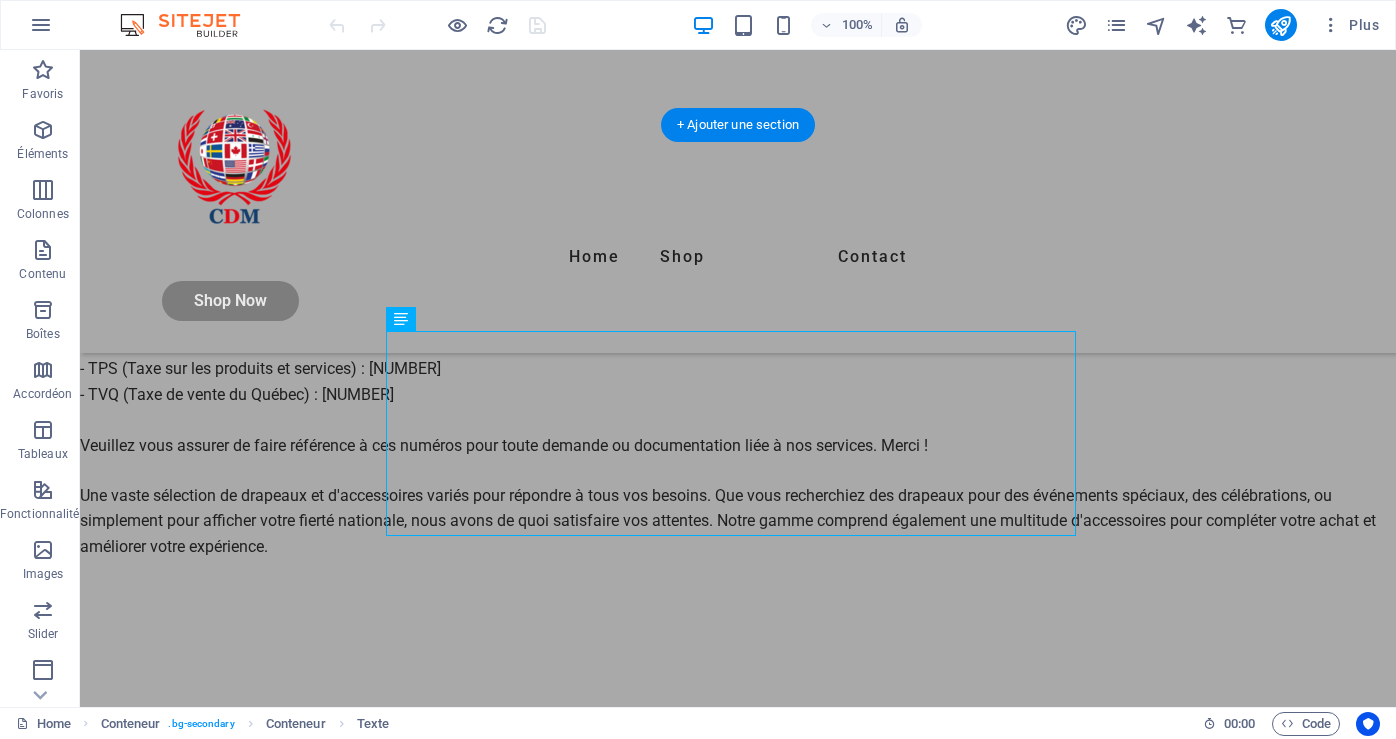 click on "Les identifiants suivants sont essentiels pour nos dossiers et transactions : - NEQ (Numéro d'entreprise du Québec) : 1163509087 - TPS (Taxe sur les produits et services) : 808253348 - TVQ (Taxe de vente du Québec) : 1211720324 Veuillez vous assurer de faire référence à ces numéros pour toute demande ou documentation liée à nos services. Merci !" at bounding box center (738, 369) 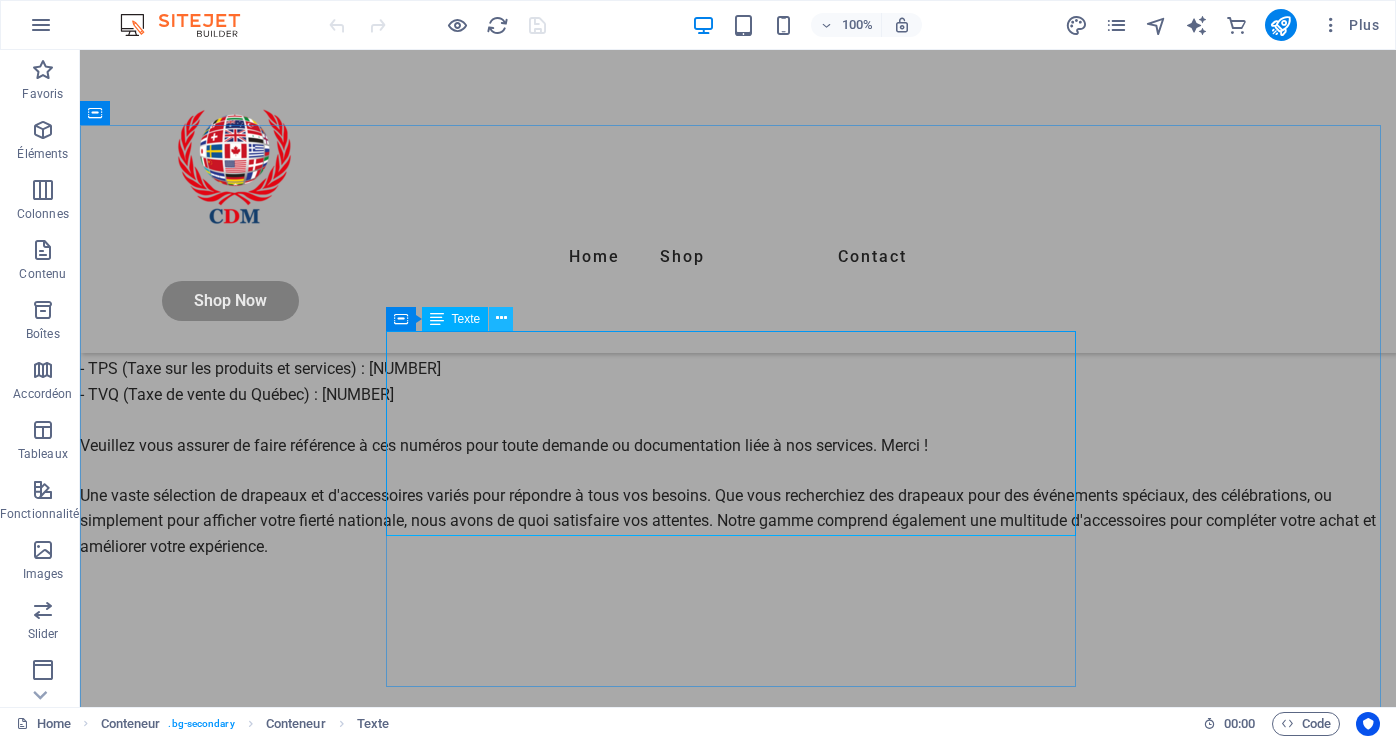 click at bounding box center (501, 318) 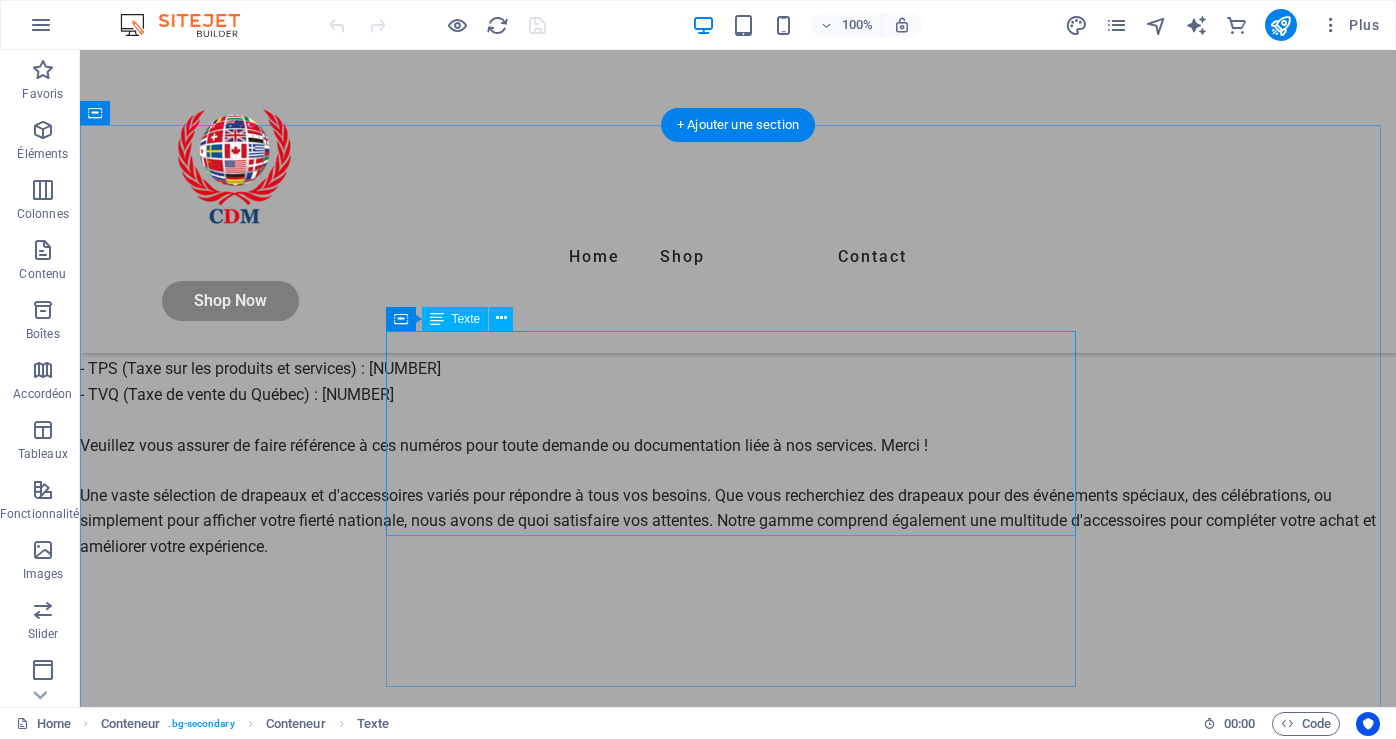 click on "Les identifiants suivants sont essentiels pour nos dossiers et transactions : - NEQ (Numéro d'entreprise du Québec) : 1163509087 - TPS (Taxe sur les produits et services) : 808253348 - TVQ (Taxe de vente du Québec) : 1211720324 Veuillez vous assurer de faire référence à ces numéros pour toute demande ou documentation liée à nos services. Merci !" at bounding box center [738, 369] 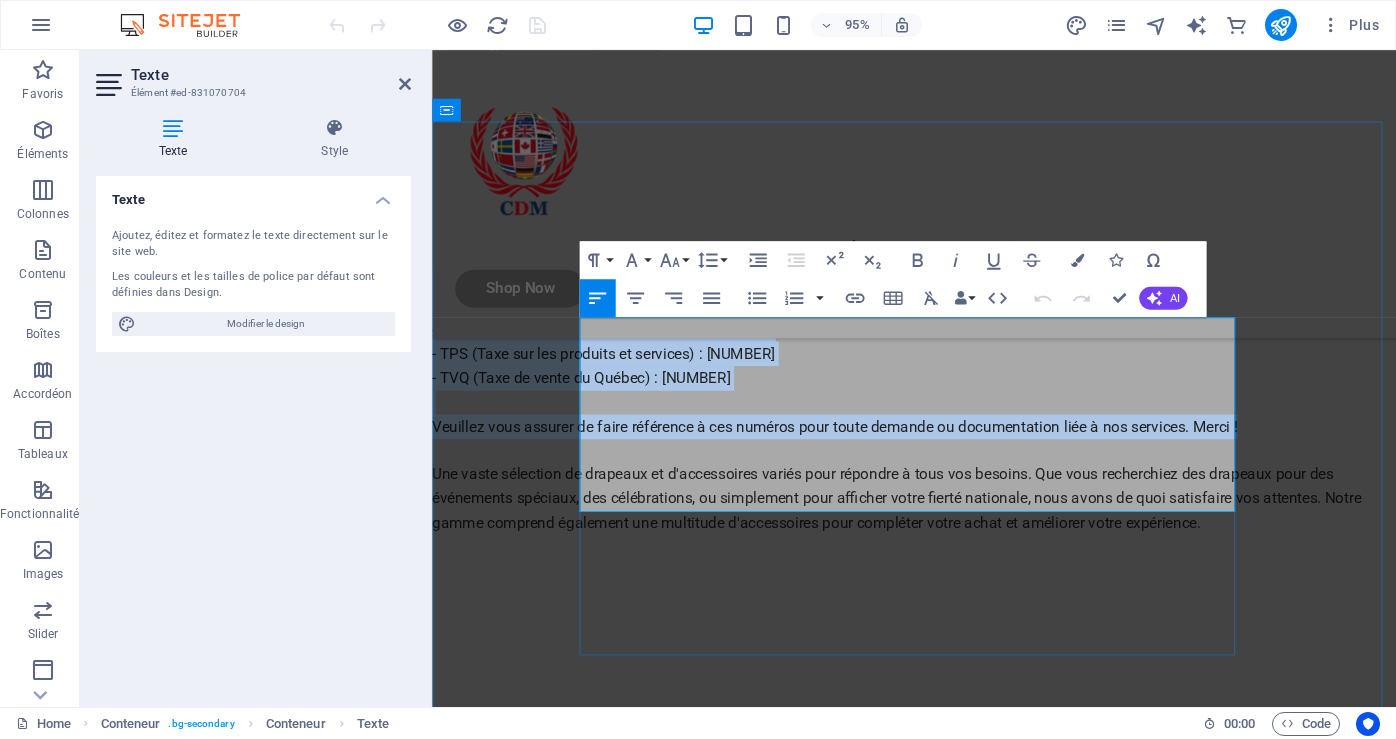 drag, startPoint x: 589, startPoint y: 347, endPoint x: 827, endPoint y: 516, distance: 291.89896 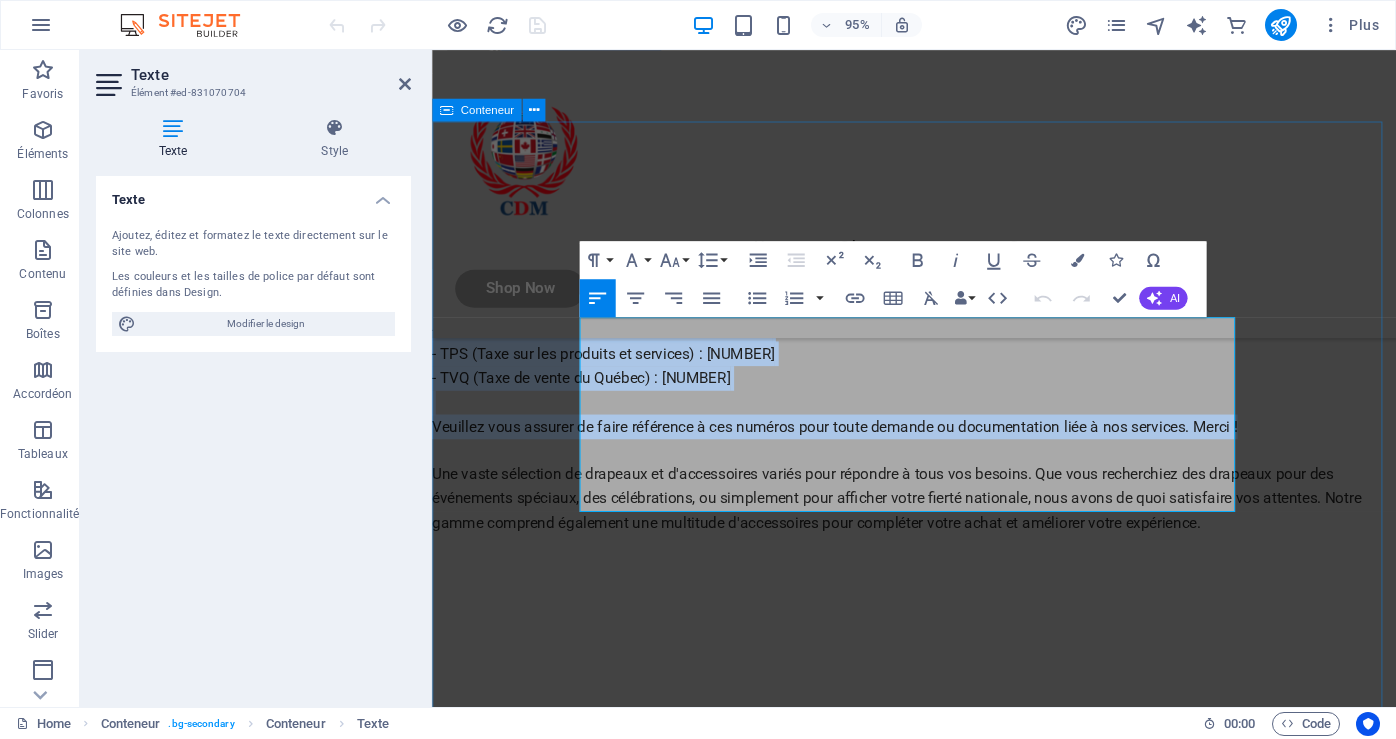 click on "À propos de Collection Drapeaux du Monde Les identifiants suivants sont essentiels pour nos dossiers et transactions : - NEQ (Numéro d'entreprise du Québec) : [NUMBER] - TPS (Taxe sur les produits et services) : [NUMBER] - TVQ (Taxe de vente du Québec) : [NUMBER] Veuillez vous assurer de faire référence à ces numéros pour toute demande ou documentation liée à nos services. Merci ! Une vaste sélection de drapeaux et d'accessoires variés pour répondre à tous vos besoins. Que vous recherchiez des drapeaux pour des événements spéciaux, des célébrations, ou simplement pour afficher votre fierté nationale, nous avons de quoi satisfaire vos attentes. Notre gamme comprend également une multitude d'accessoires pour compléter votre achat et améliorer votre expérience." at bounding box center [939, 381] 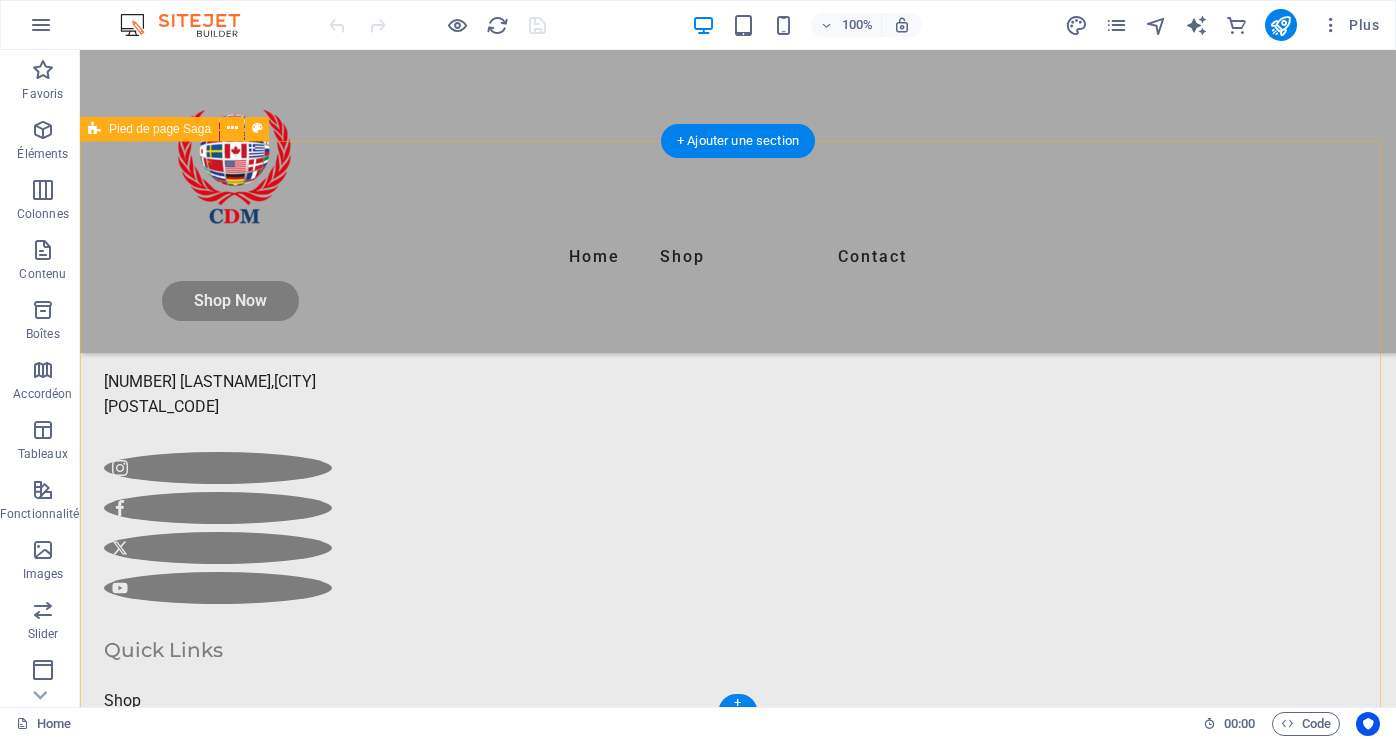 scroll, scrollTop: 1726, scrollLeft: 0, axis: vertical 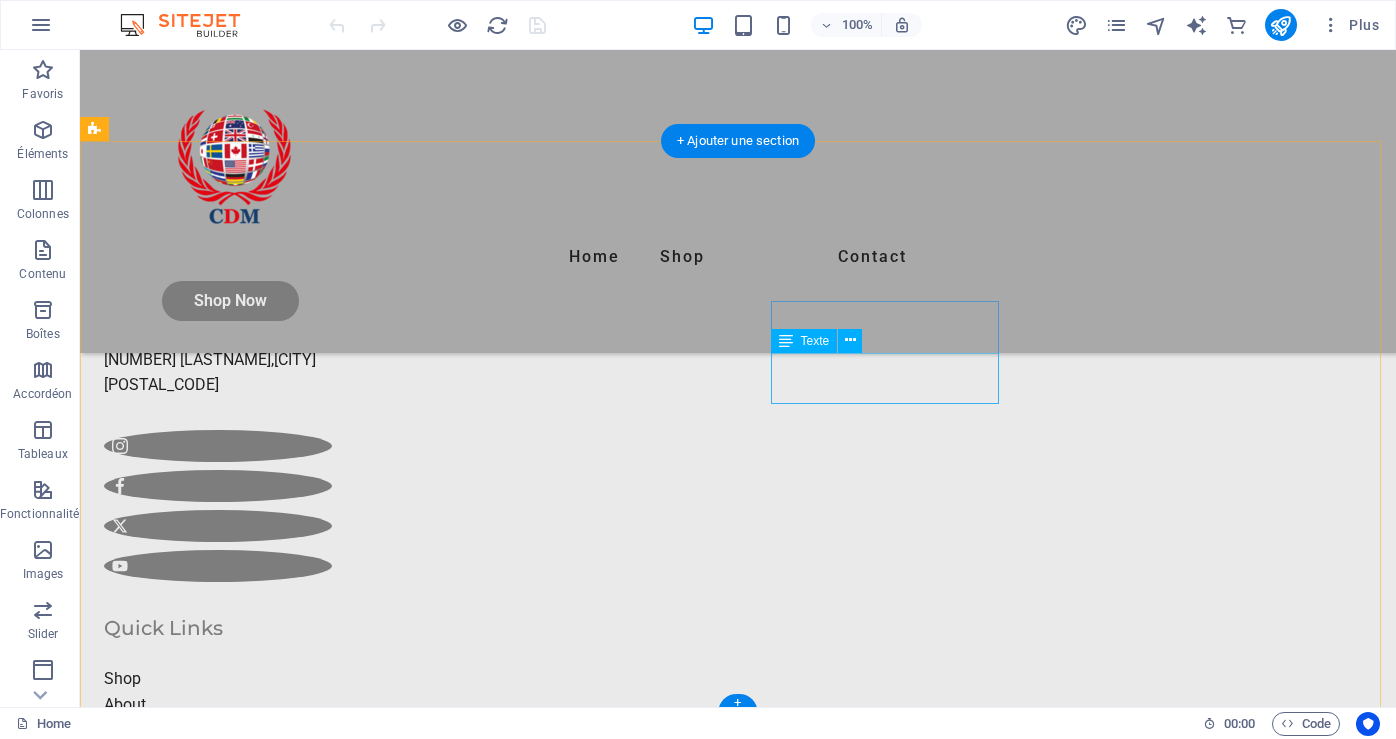 click on "Legal Notice Privacy Policy" at bounding box center (218, 860) 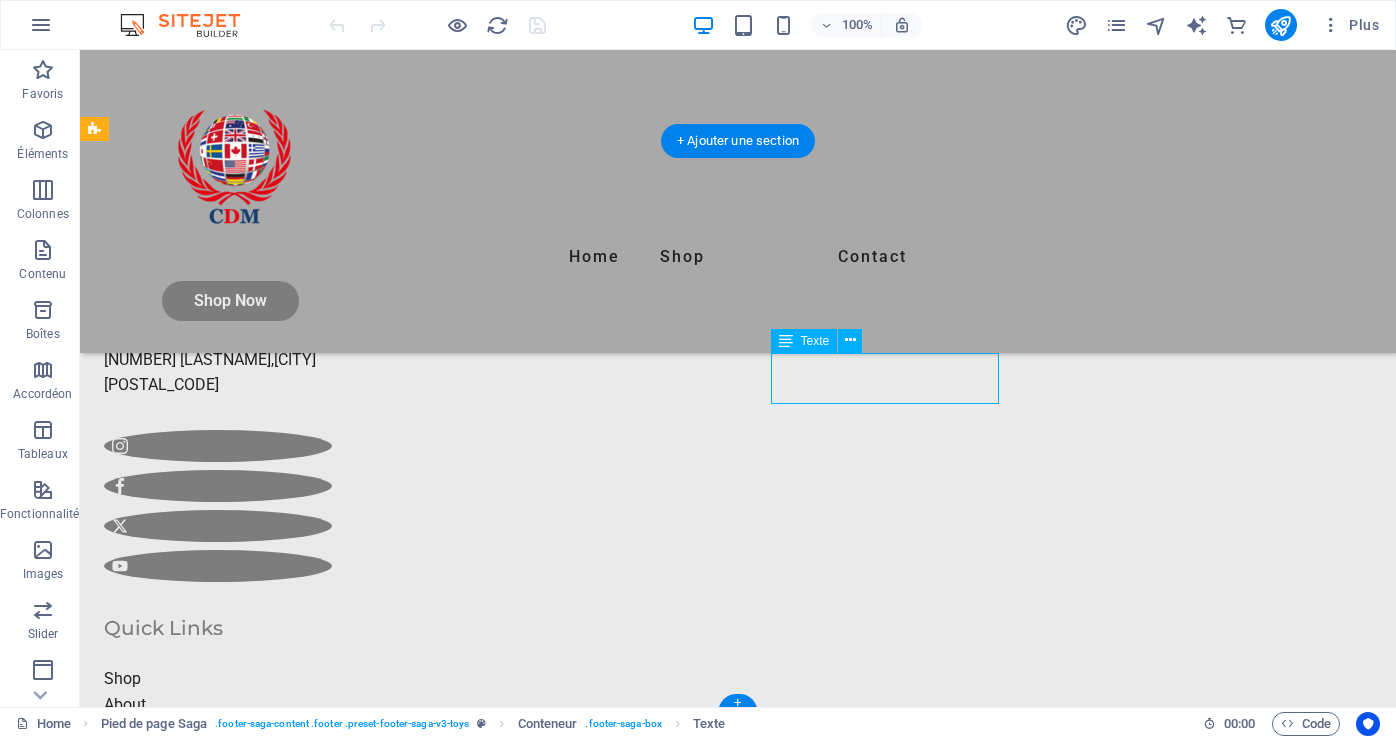 click on "Legal Notice Privacy Policy" at bounding box center [218, 860] 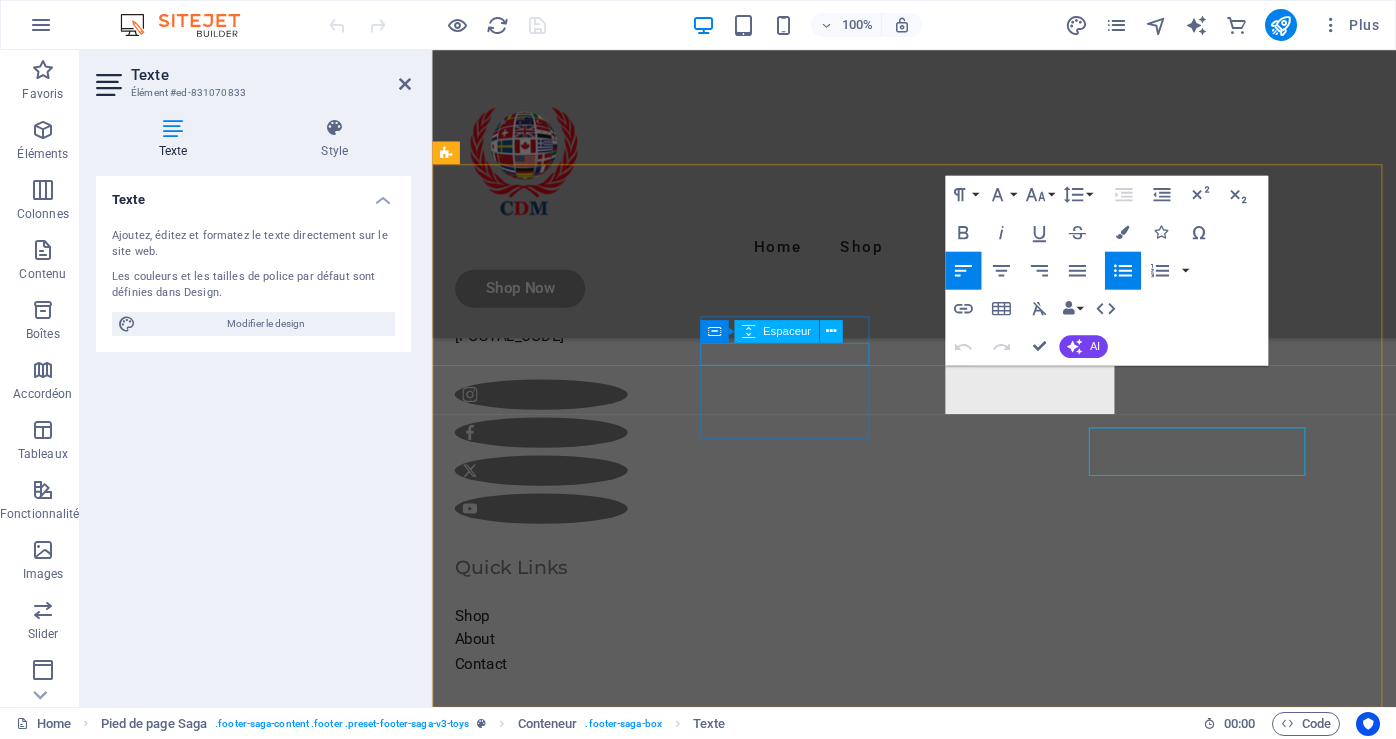 scroll, scrollTop: 1632, scrollLeft: 0, axis: vertical 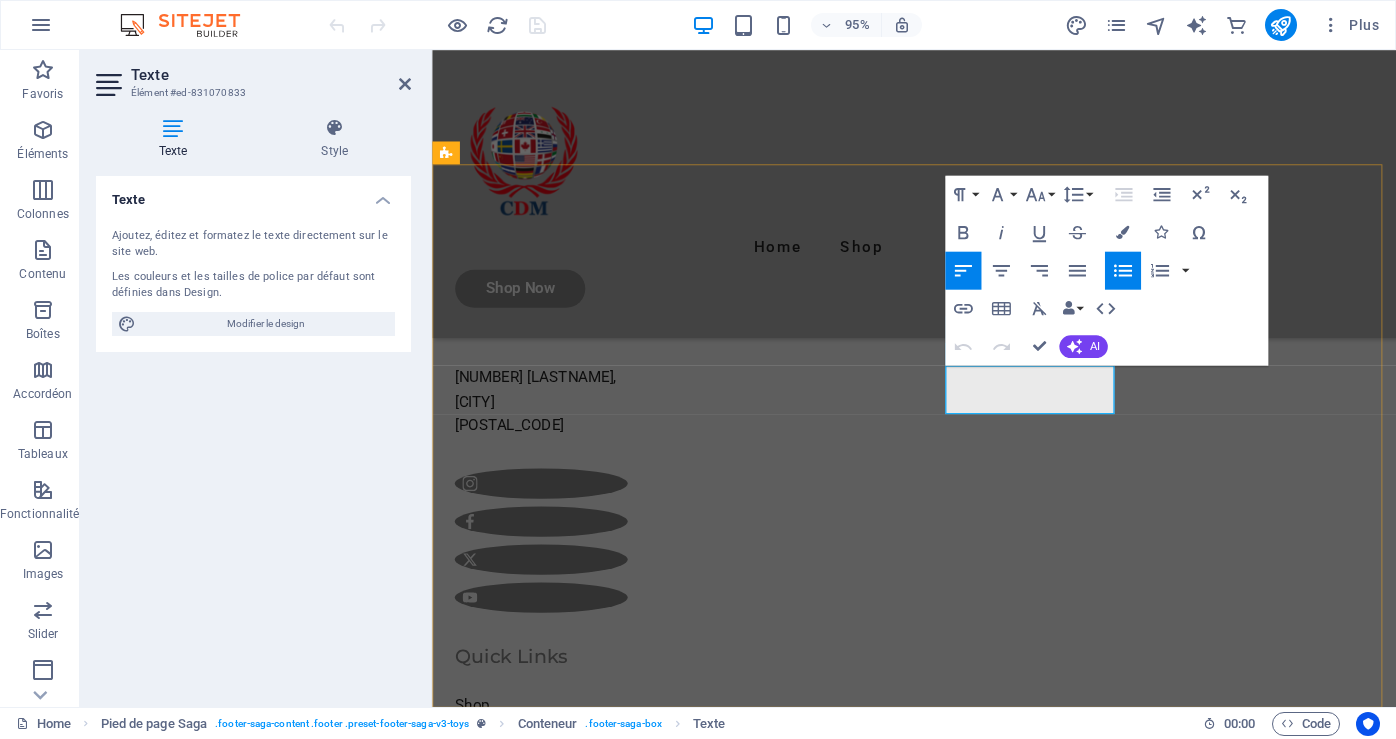click on "Legal Notice" at bounding box center (500, 907) 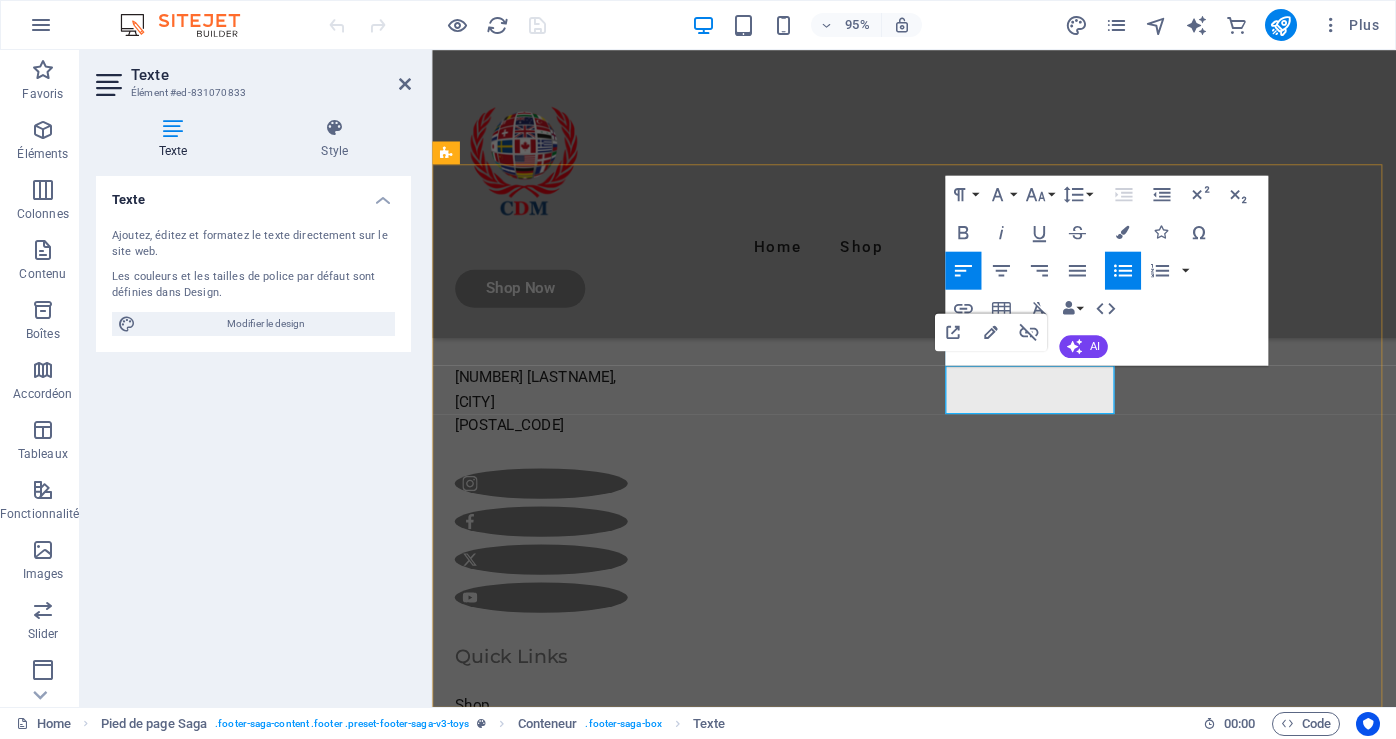 click on "Legal Notice" at bounding box center (500, 907) 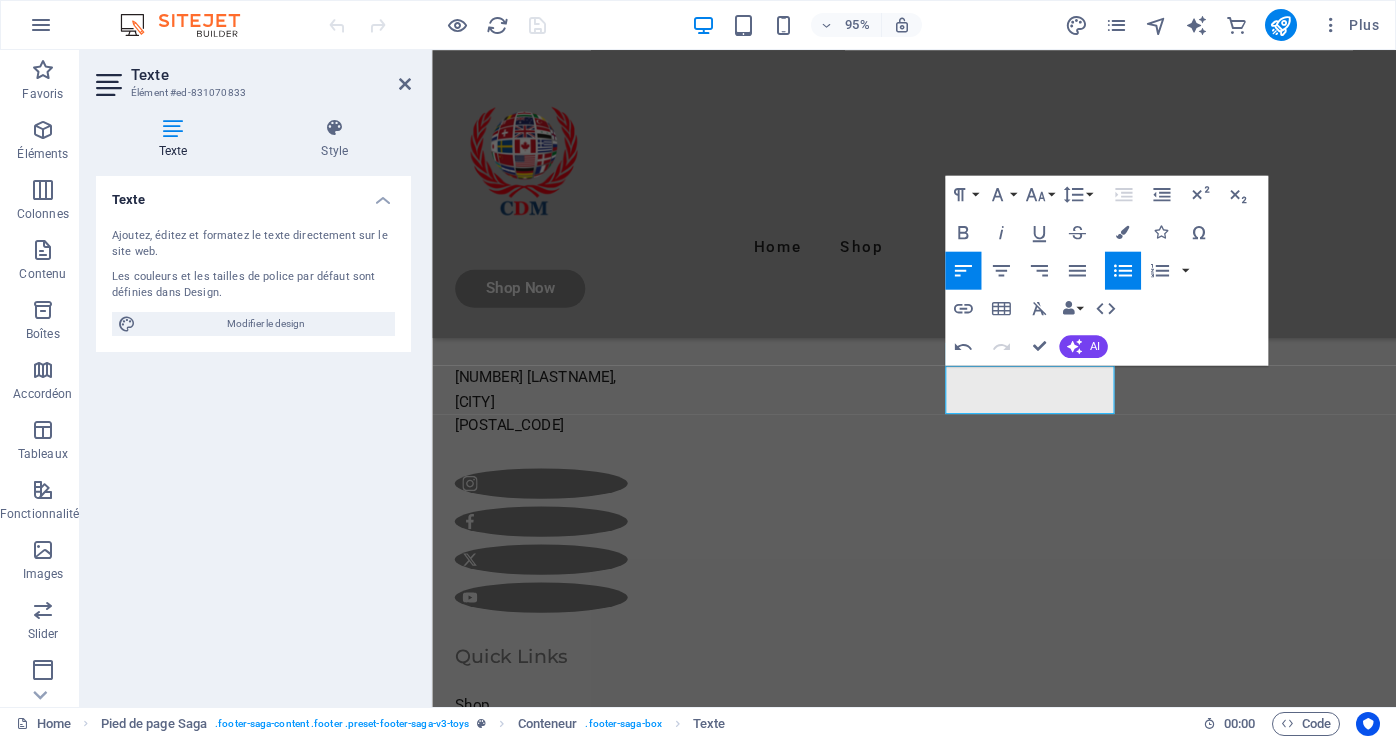 type 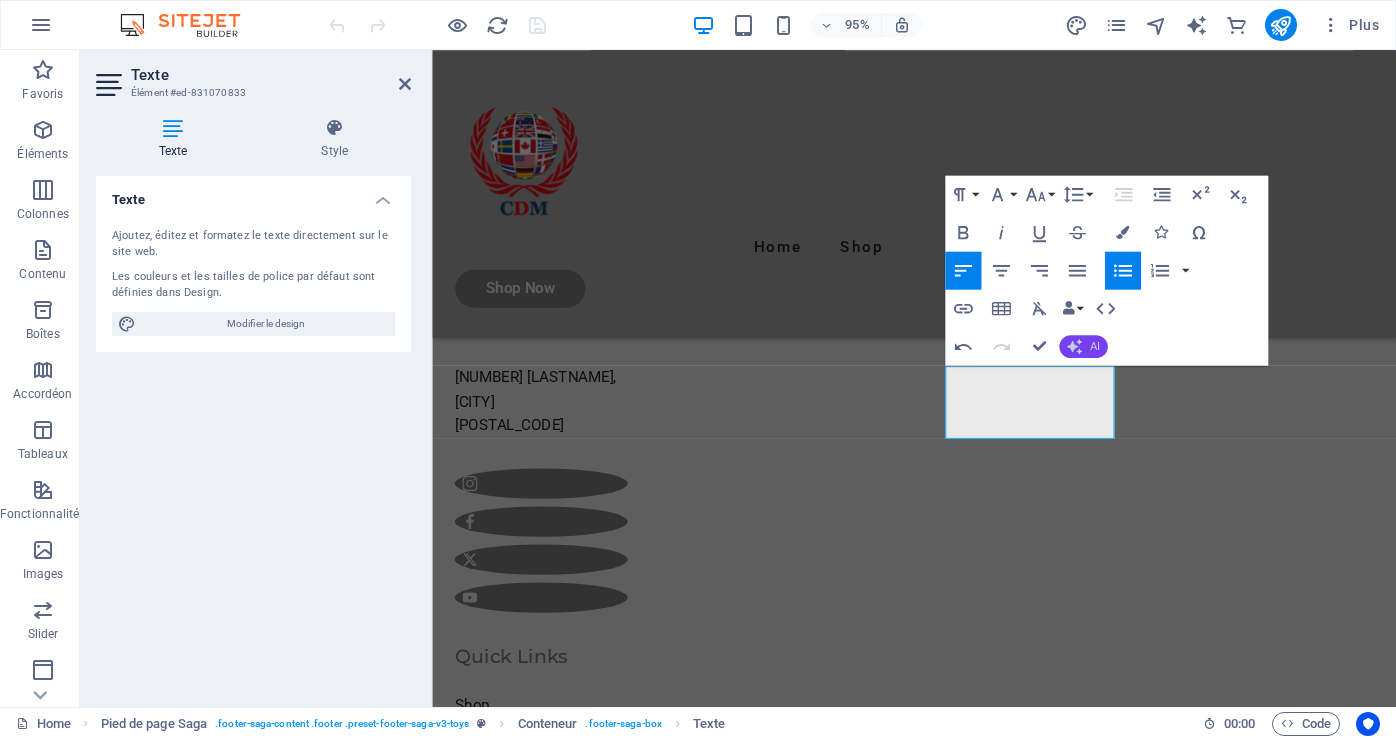 click on "AI" at bounding box center (1083, 346) 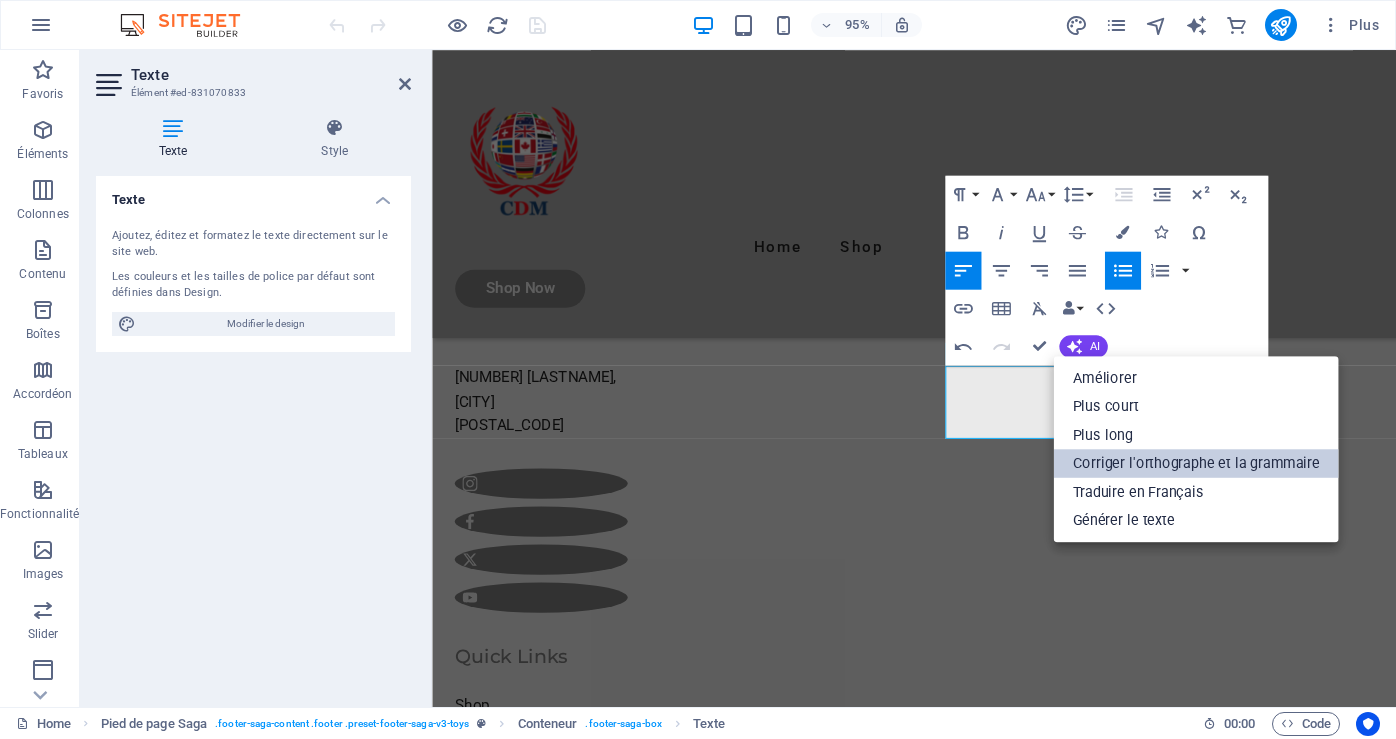 click on "Corriger l'orthographe et la grammaire" at bounding box center (1195, 463) 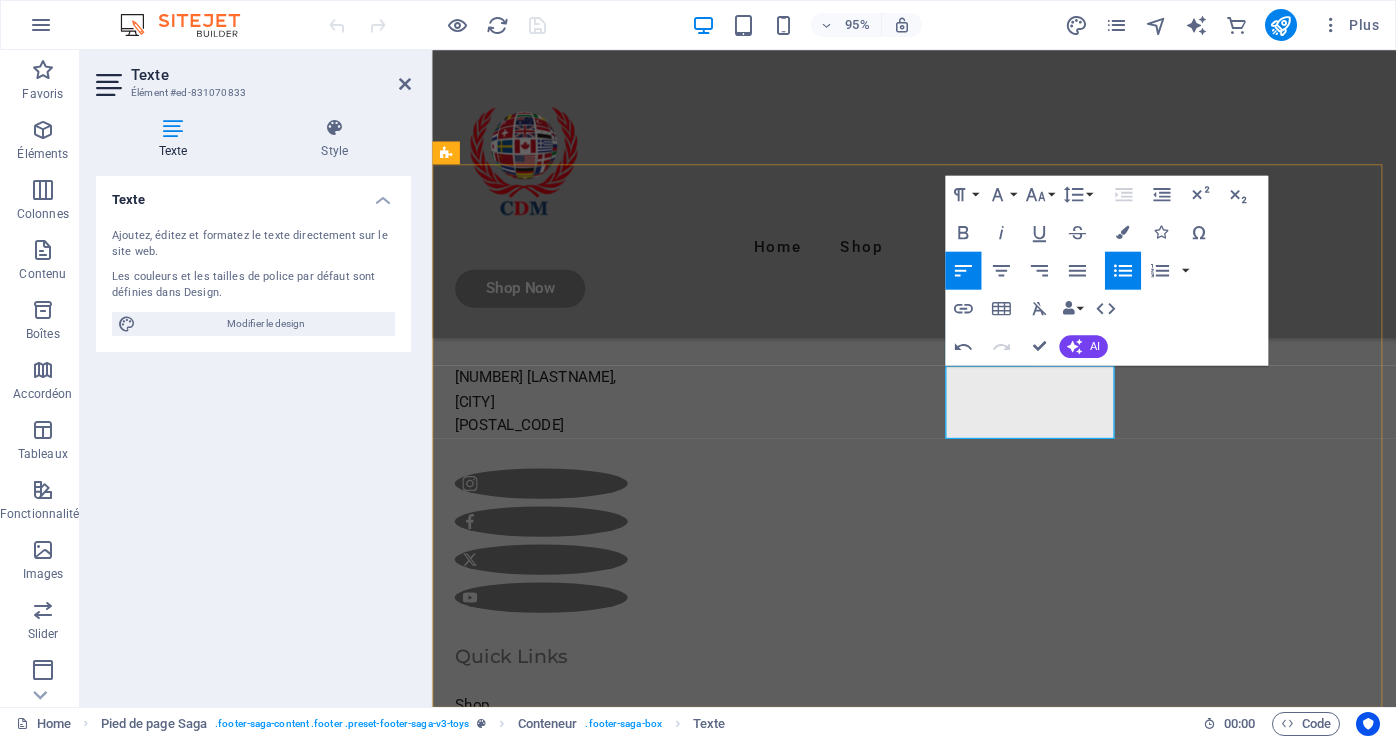 click on "Legal Notice - Mentions Légales   Privacy Policy" at bounding box center (547, 933) 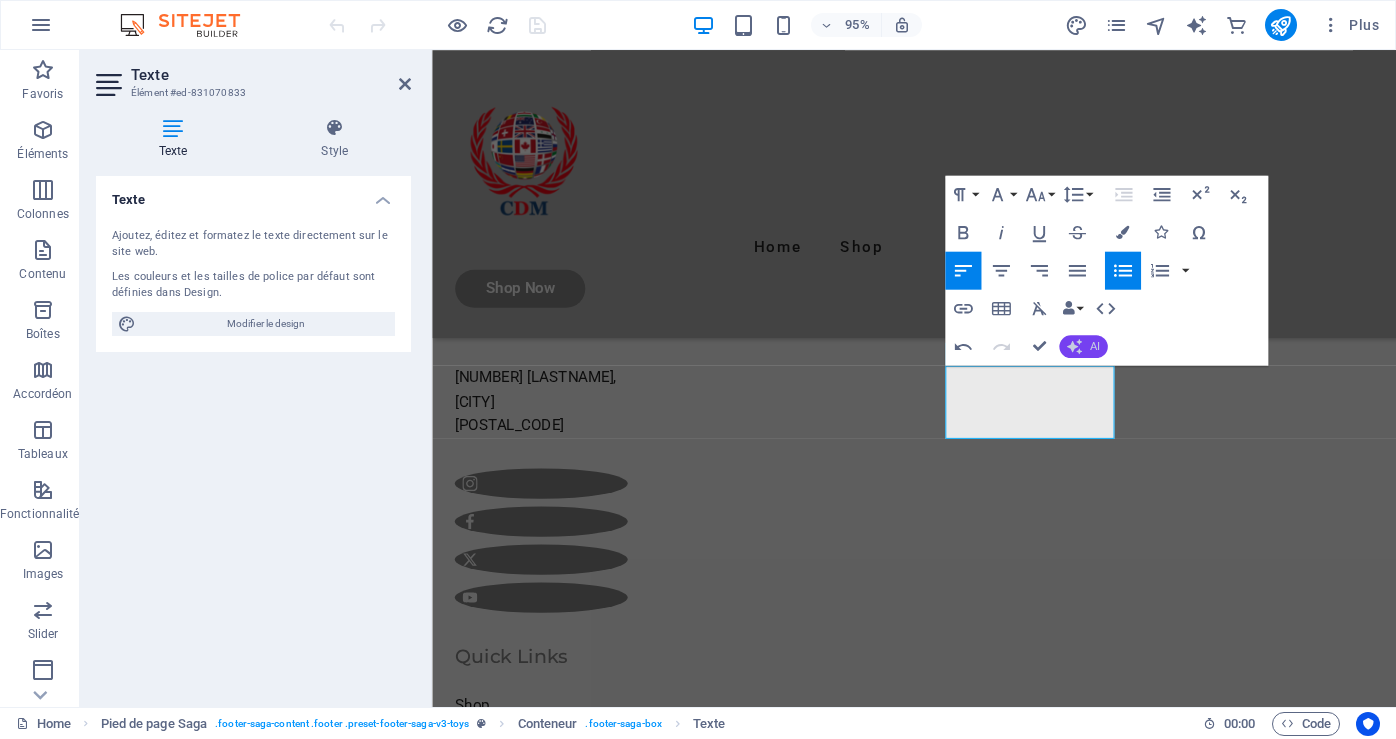 click 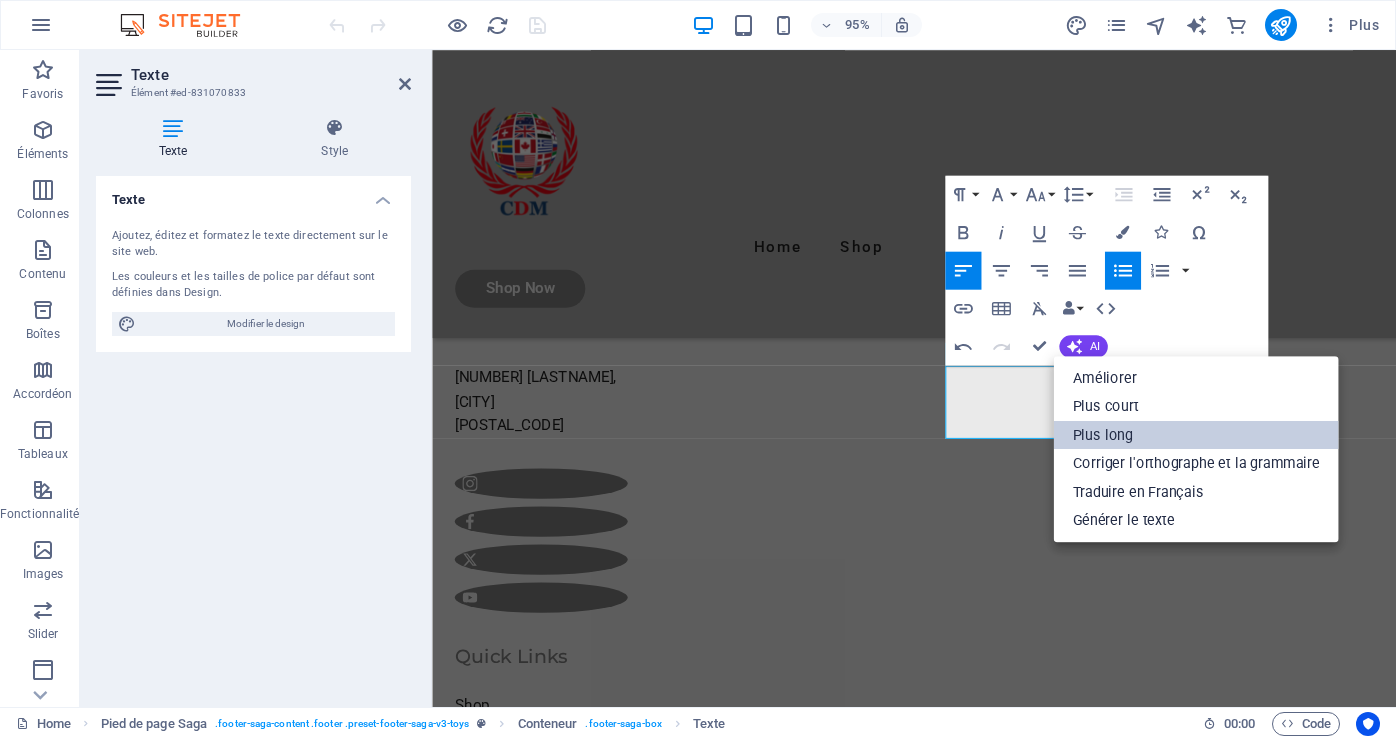 click on "Plus long" at bounding box center (1195, 434) 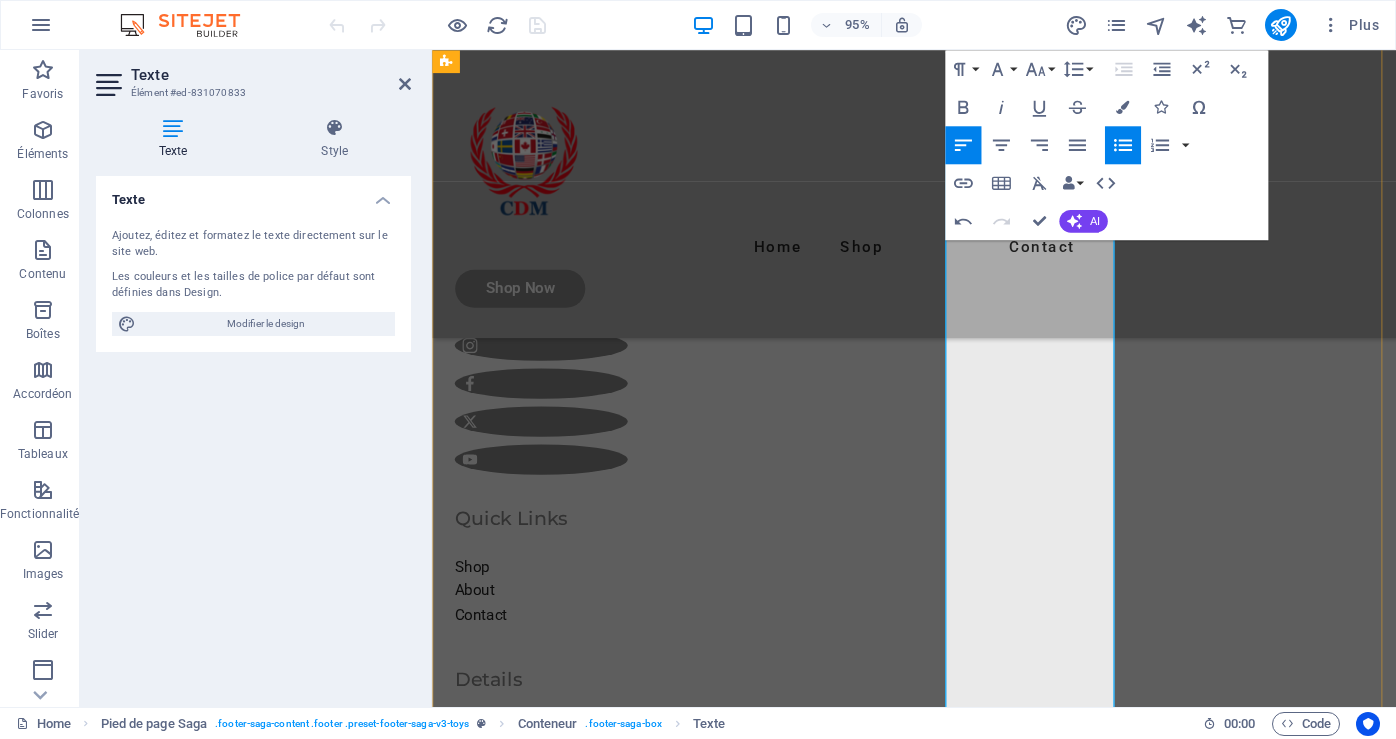 scroll, scrollTop: 1732, scrollLeft: 0, axis: vertical 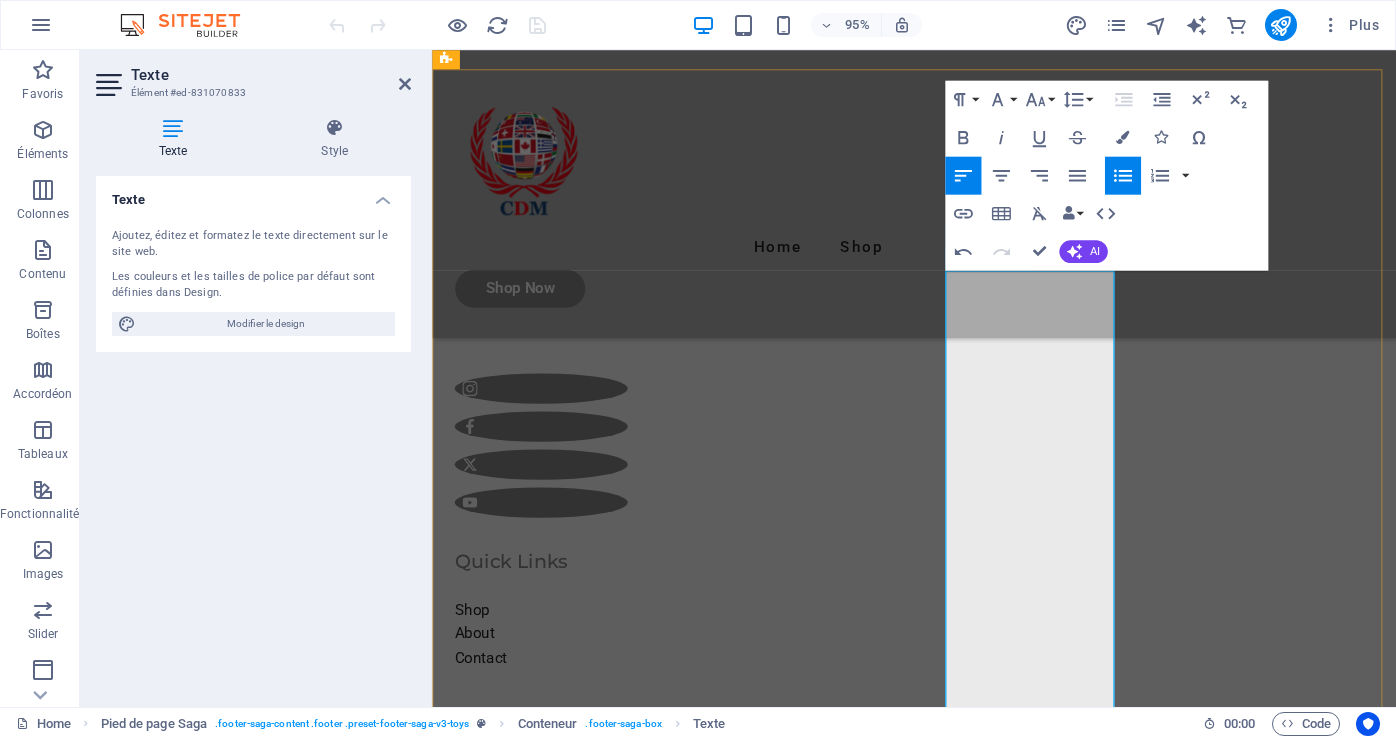 drag, startPoint x: 1043, startPoint y: 361, endPoint x: 1008, endPoint y: 369, distance: 35.902645 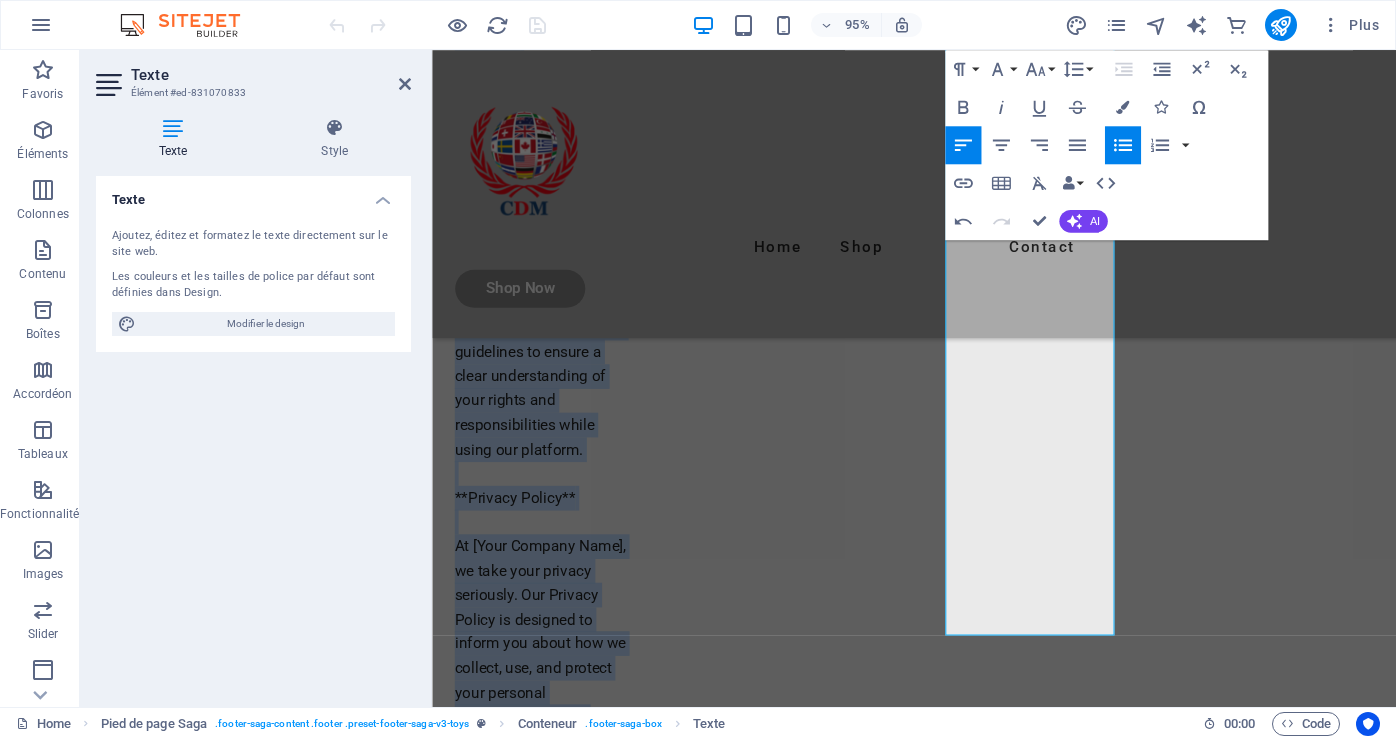 scroll, scrollTop: 2509, scrollLeft: 0, axis: vertical 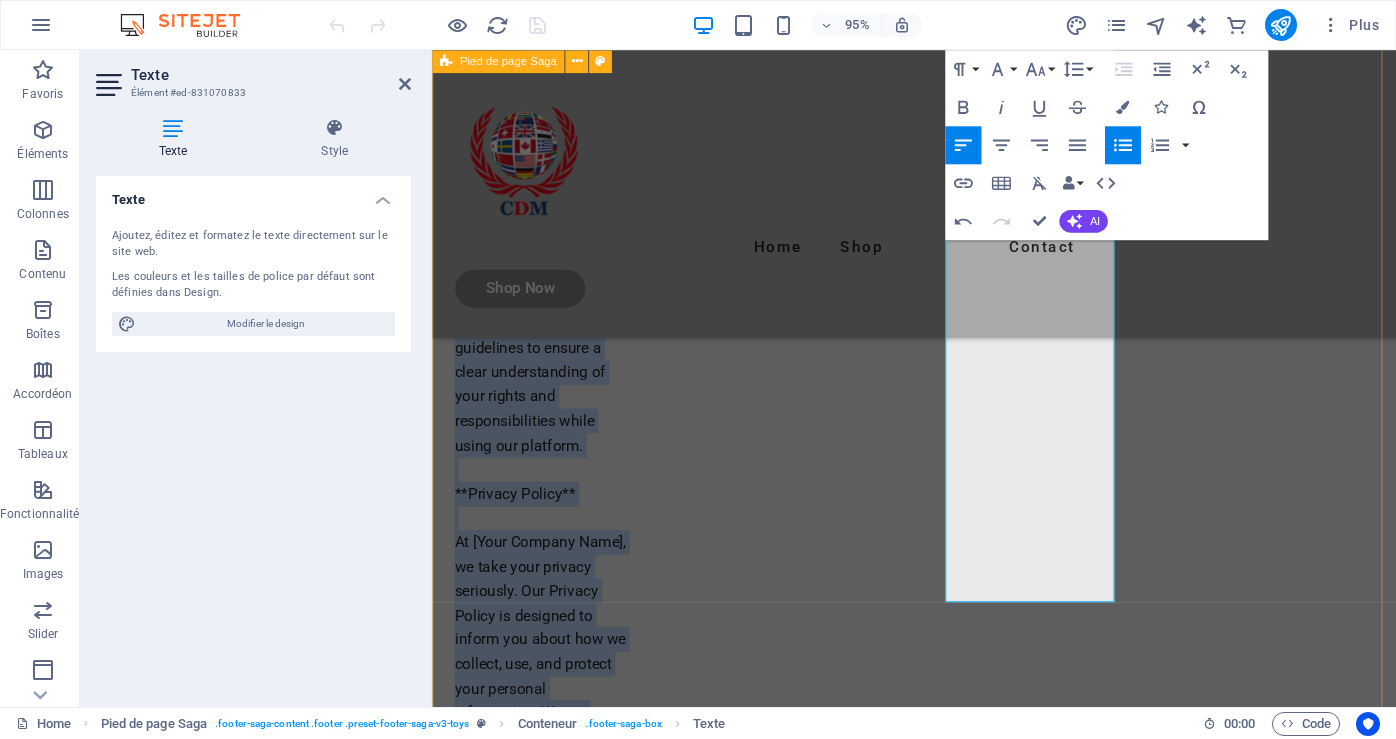 drag, startPoint x: 974, startPoint y: 320, endPoint x: 1108, endPoint y: 668, distance: 372.9075 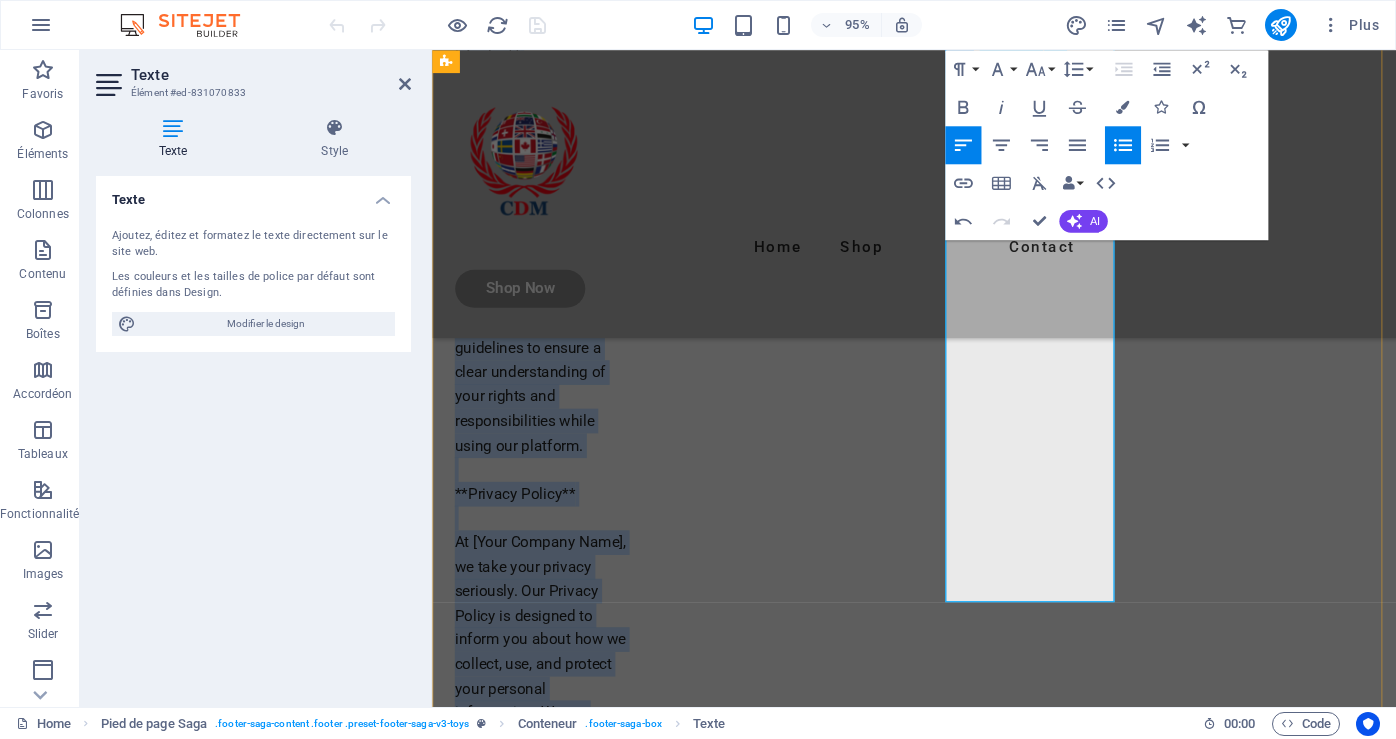 drag, startPoint x: 1043, startPoint y: 312, endPoint x: 1129, endPoint y: 453, distance: 165.1575 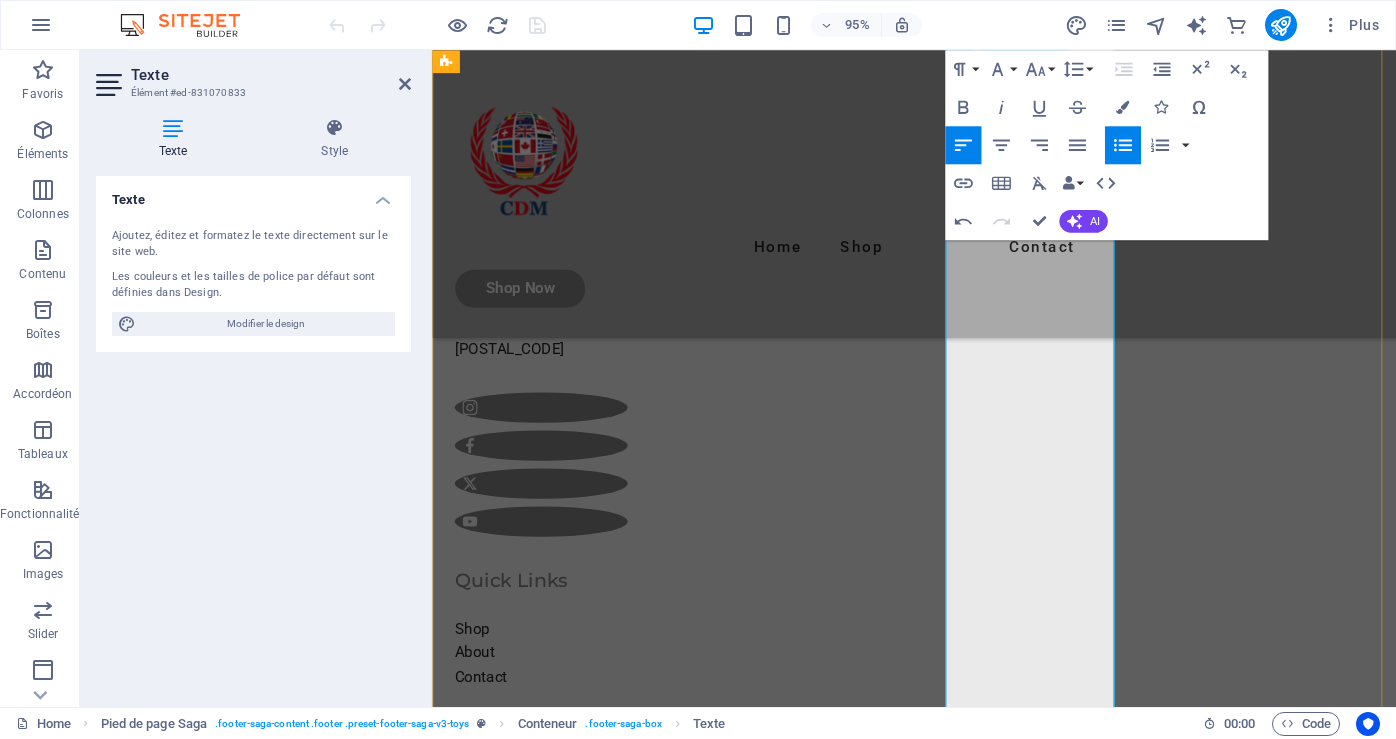 scroll, scrollTop: 1709, scrollLeft: 0, axis: vertical 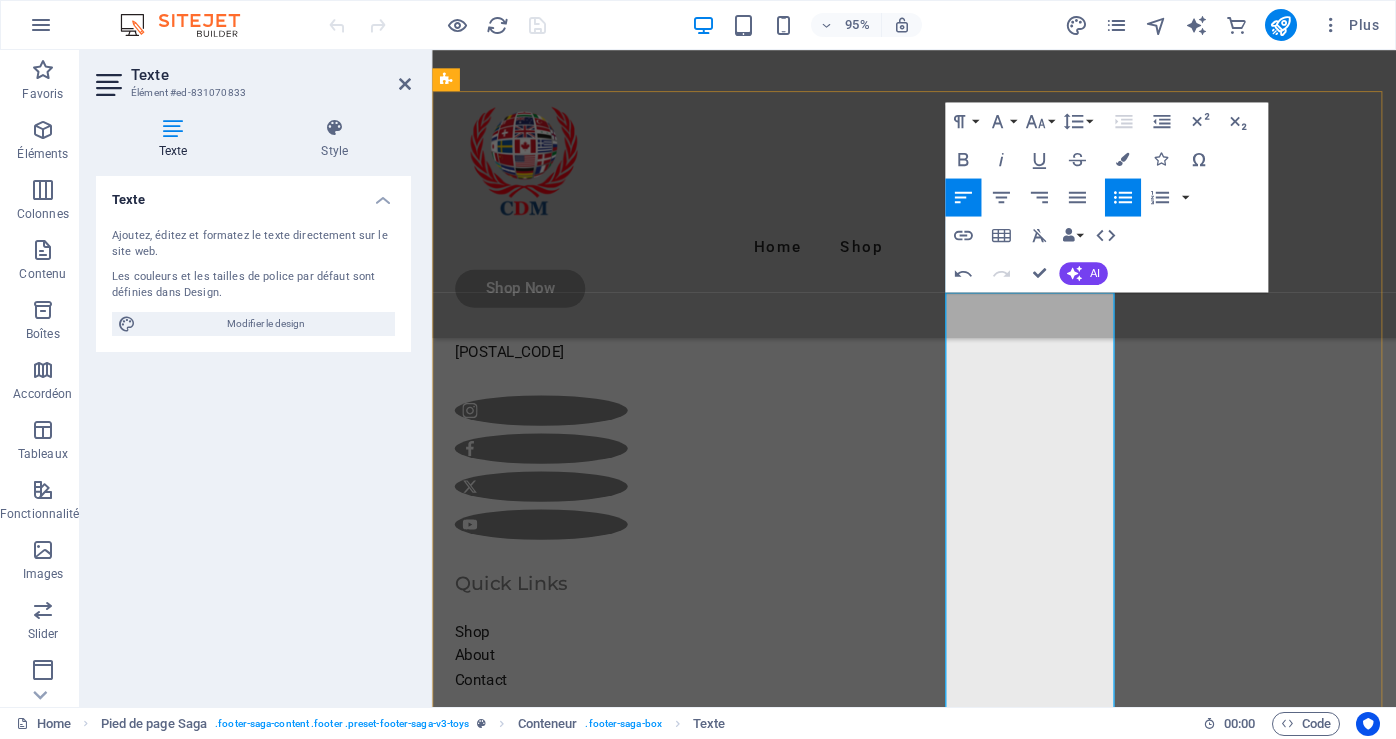 click on "**Legal Notice - Mentions Légales** Welcome to our website. This Legal Notice section outlines important information about our website's terms and conditions, as well as various legal aspects that visitors should be aware of. Please take a moment to review our policies and guidelines to ensure a clear understanding of your rights and responsibilities while using our platform. **Privacy Policy** At [Your Company Name], we take your privacy seriously. Our Privacy Policy is designed to inform you about how we collect, use, and protect your personal information. We are committed to safeguarding your data and ensuring that you remain informed about how we handle your information. Please read through our Privacy Policy to understand how we work to maintain the confidentiality and security of your personal data while you enjoy your experience on our website." at bounding box center (547, 1368) 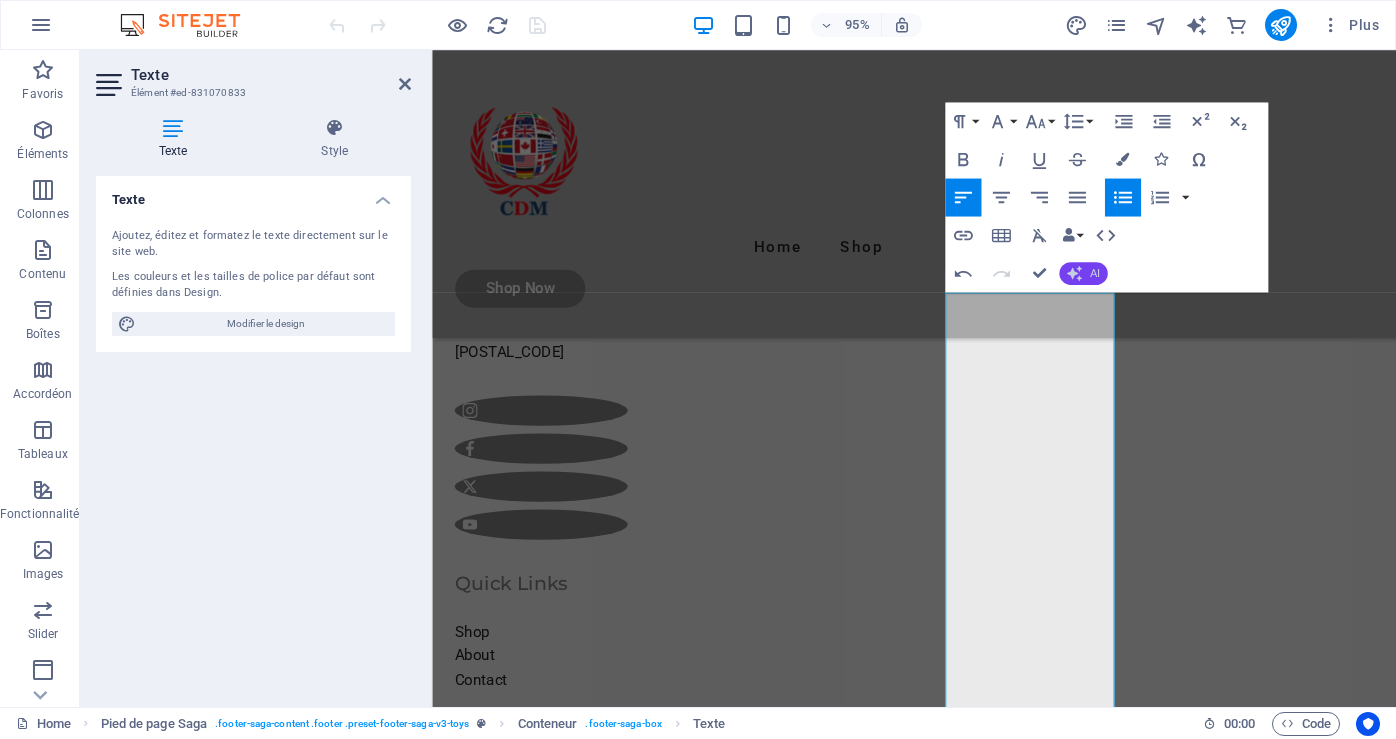 click on "AI" at bounding box center [1094, 273] 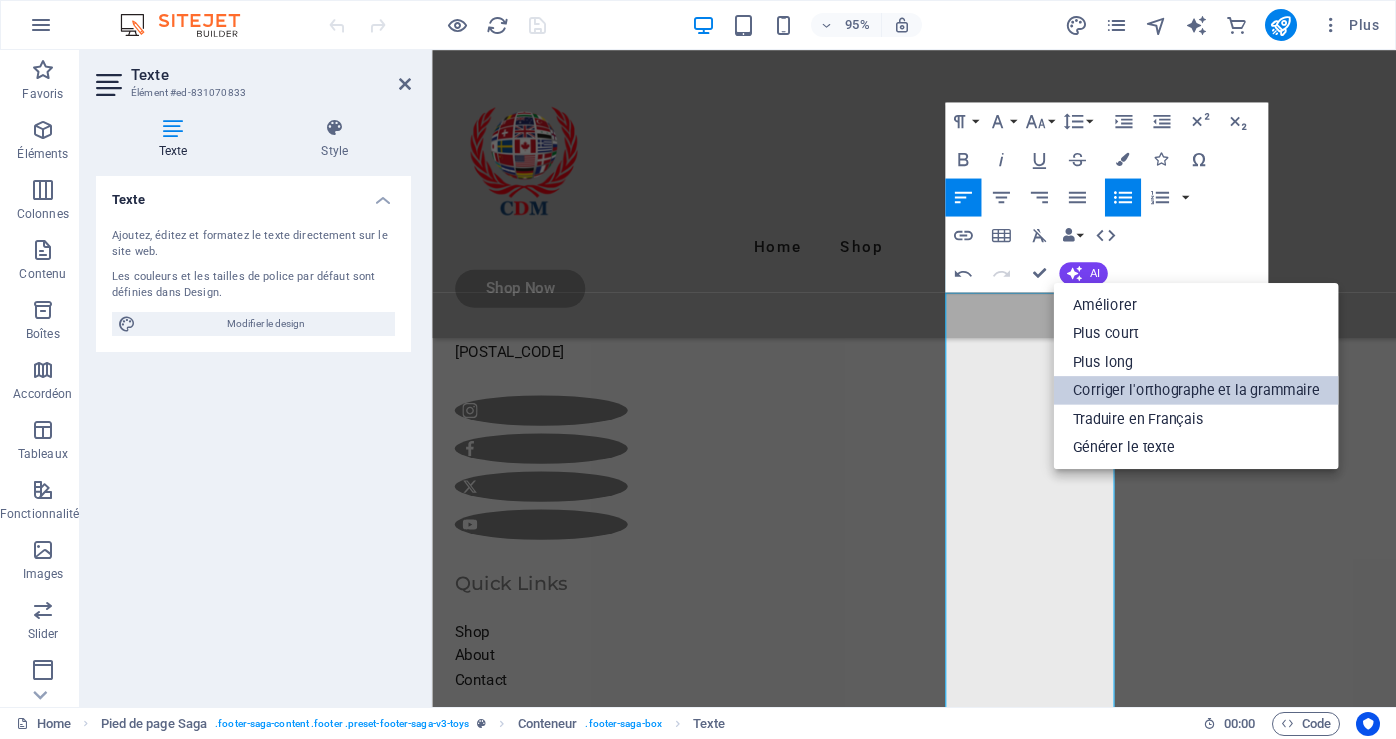 click on "Corriger l'orthographe et la grammaire" at bounding box center [1195, 390] 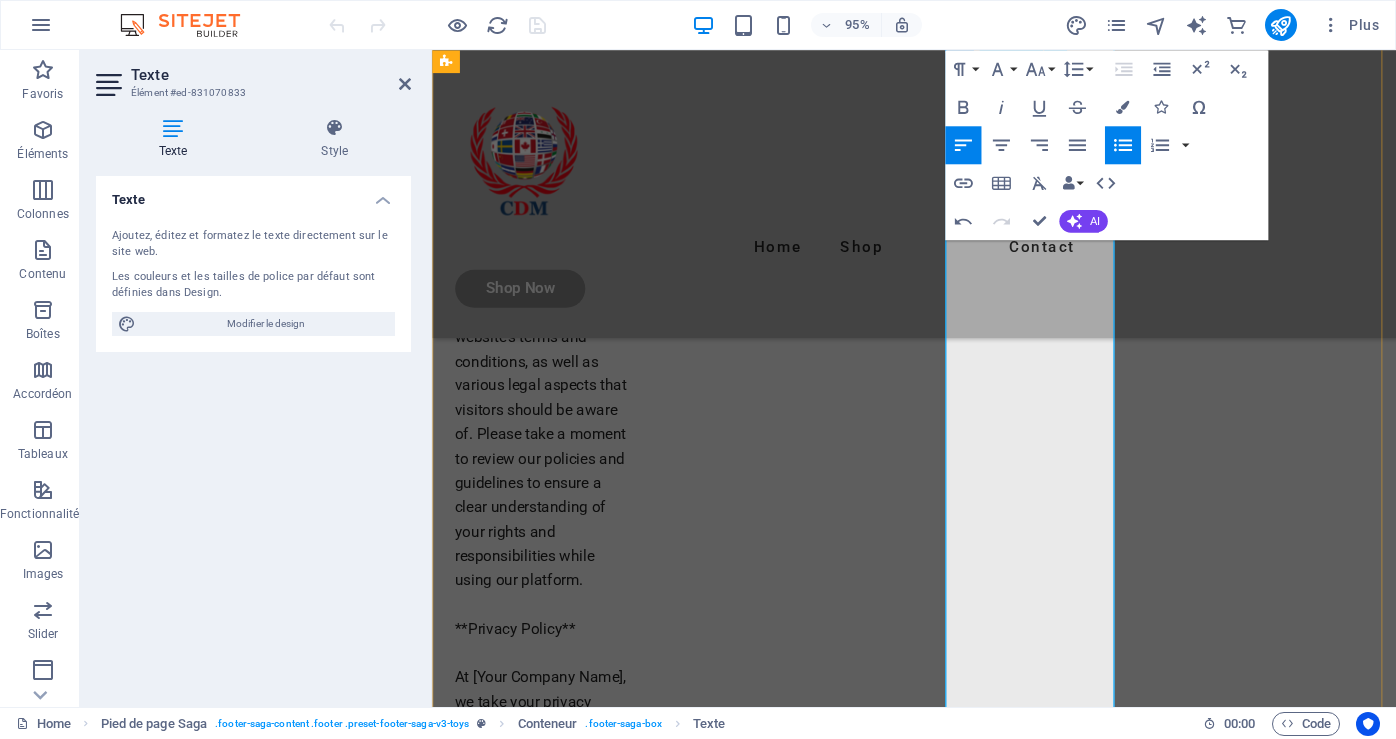 scroll, scrollTop: 3009, scrollLeft: 0, axis: vertical 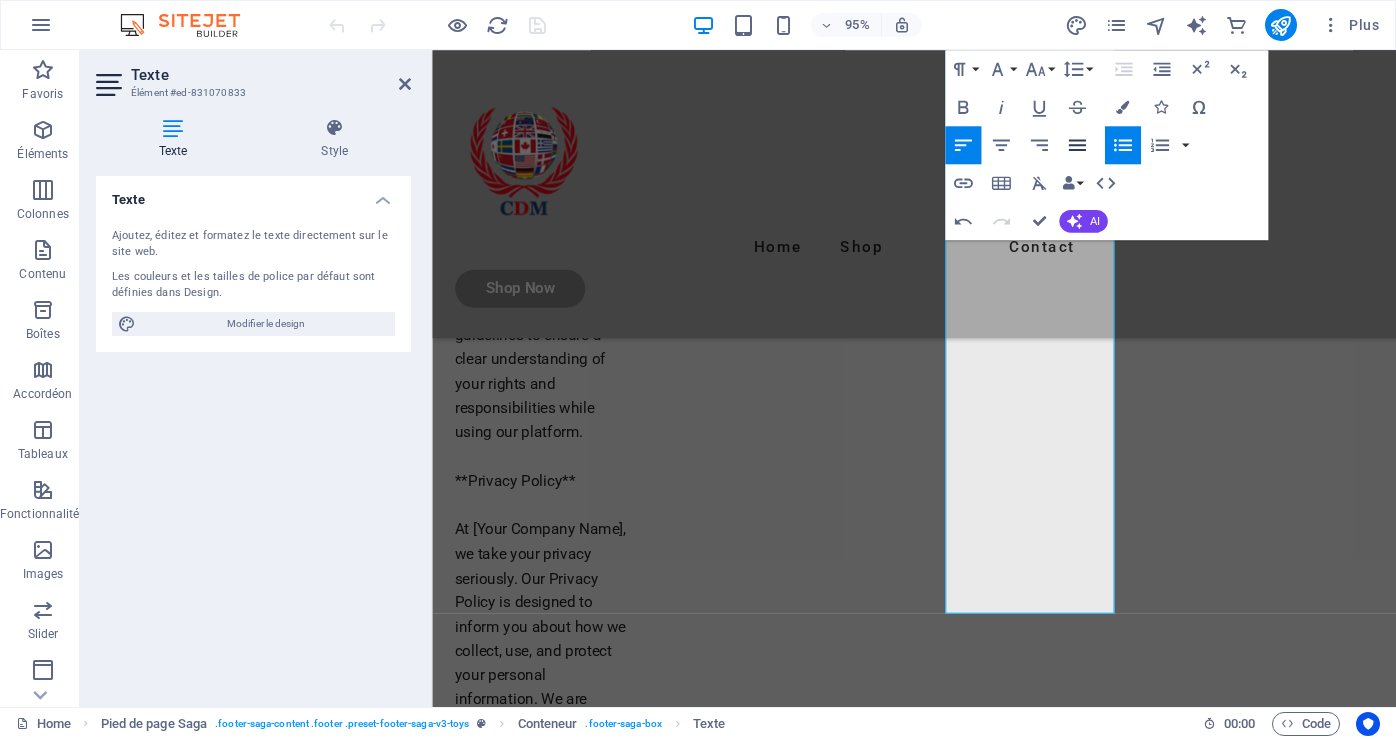 click 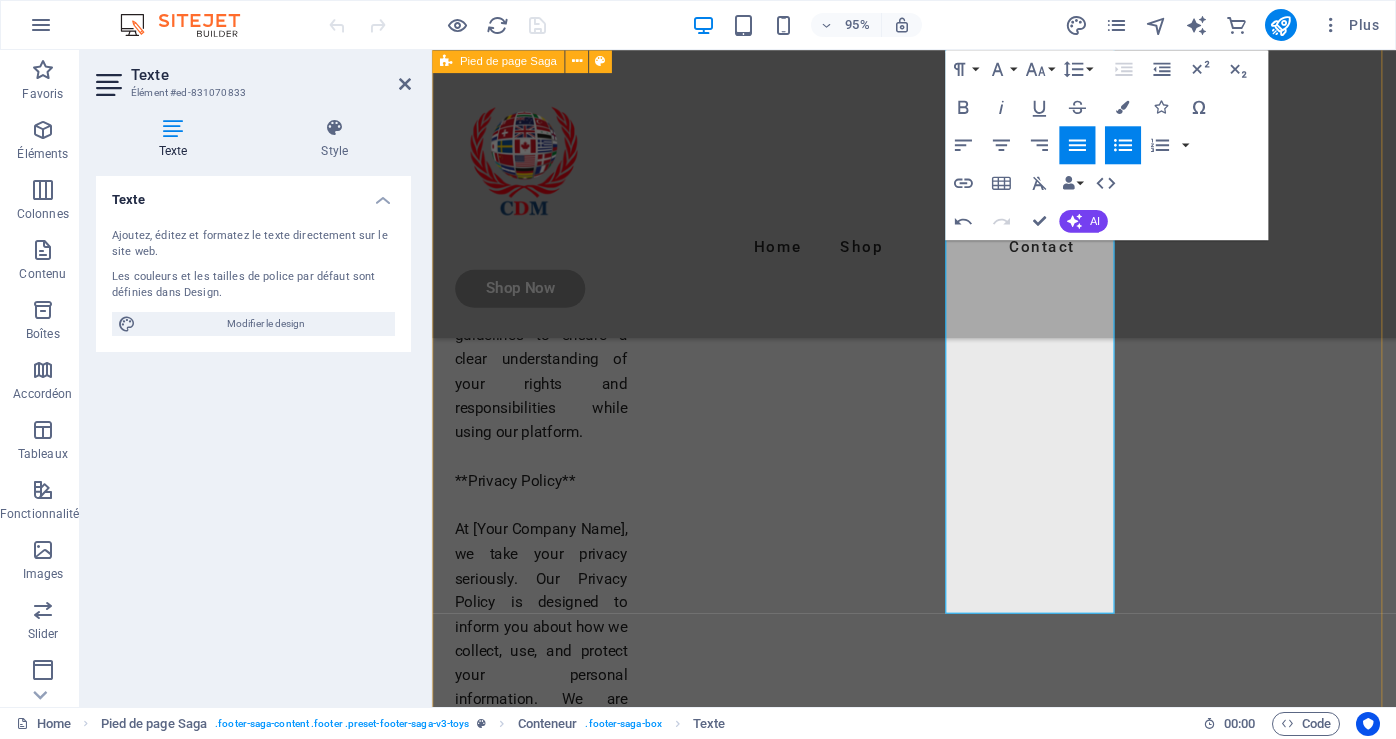 click on "[NUMBER] [LASTNAME] , [CITY]
[POSTAL_CODE] Quick Links Shop About Contact Details **Legal Notice - Mentions Légales** Welcome to our website. This Legal Notice section outlines important information about our website's terms and conditions, as well as various legal aspects that visitors should be aware of. Please take a moment to review our policies and guidelines to ensure a clear understanding of your rights and responsibilities while using our platform. **Privacy Policy** Contact [PHONE] [EMAIL] Collection Drapeaux du Monde . All rights reserved." at bounding box center [939, 43] 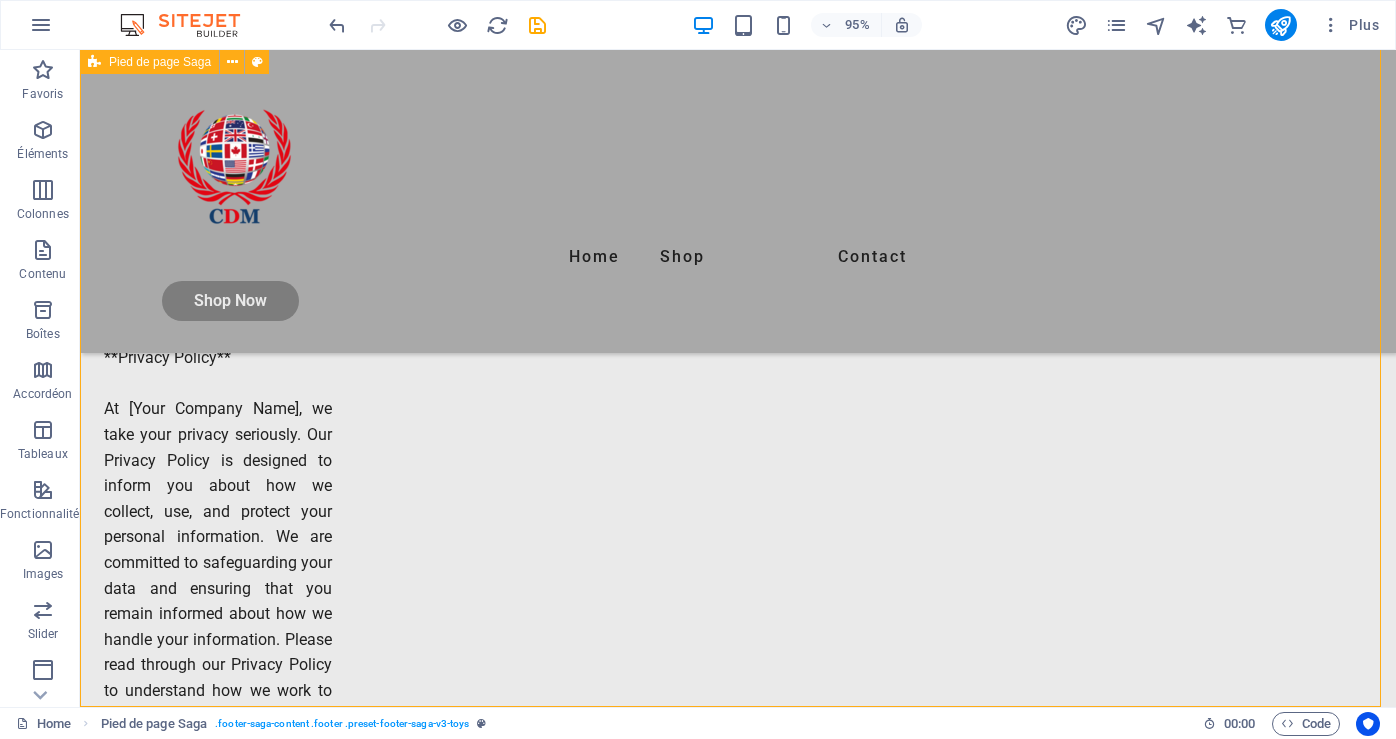 scroll, scrollTop: 2774, scrollLeft: 0, axis: vertical 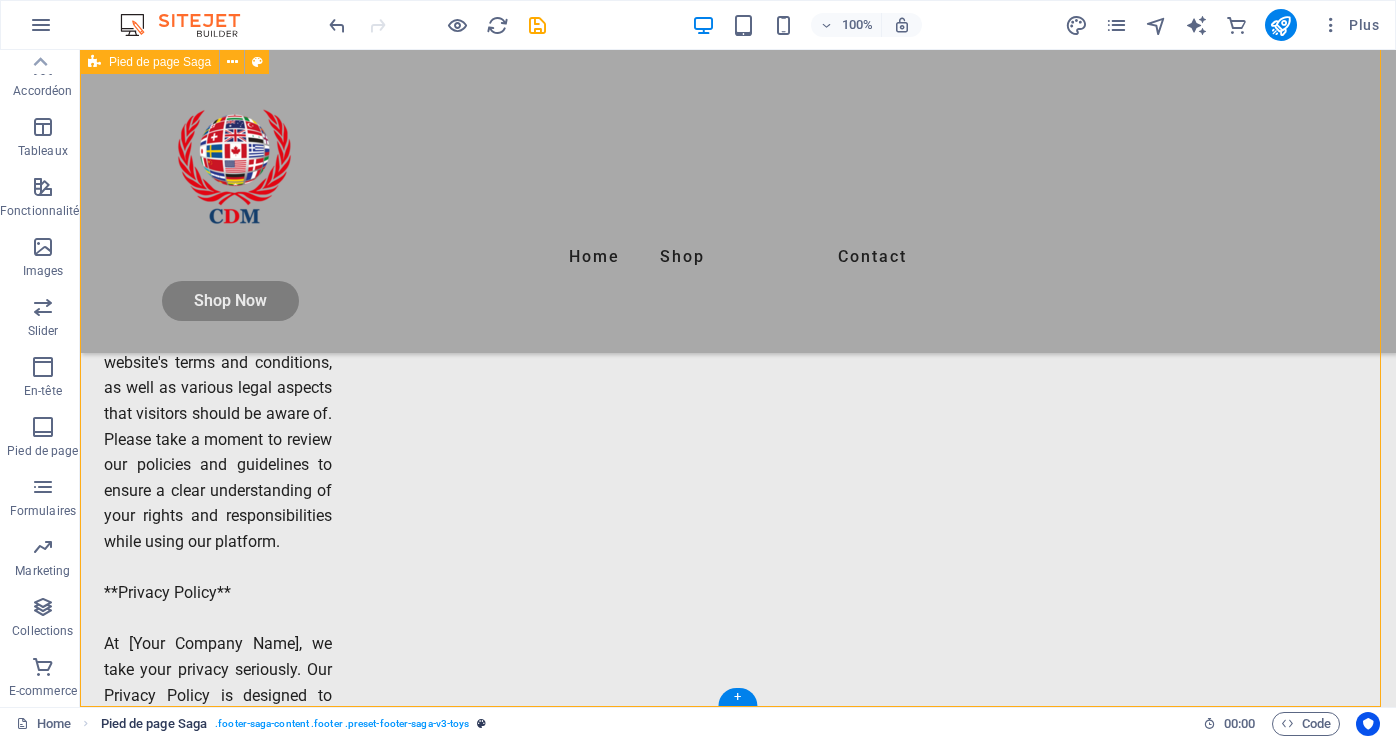 click on ". footer-saga-content .footer .preset-footer-saga-v3-toys" at bounding box center (342, 724) 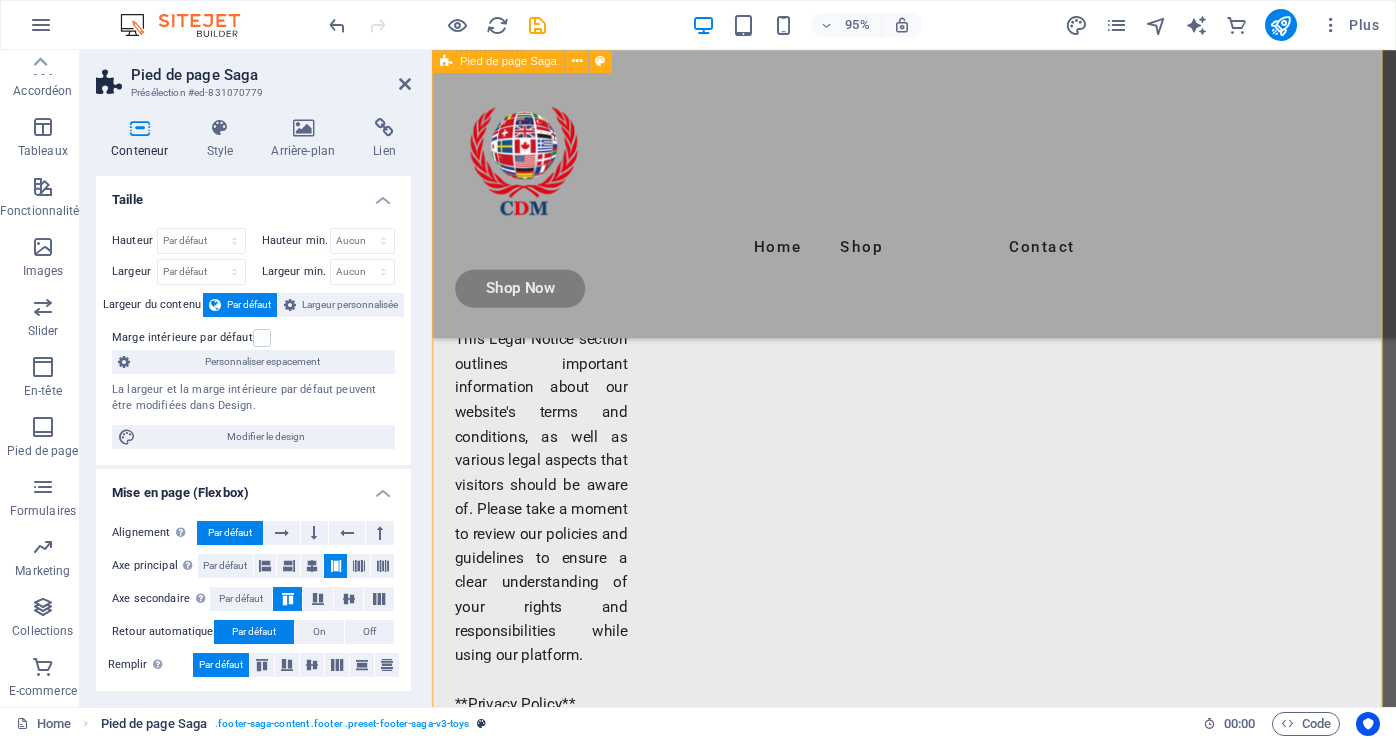 scroll, scrollTop: 2709, scrollLeft: 0, axis: vertical 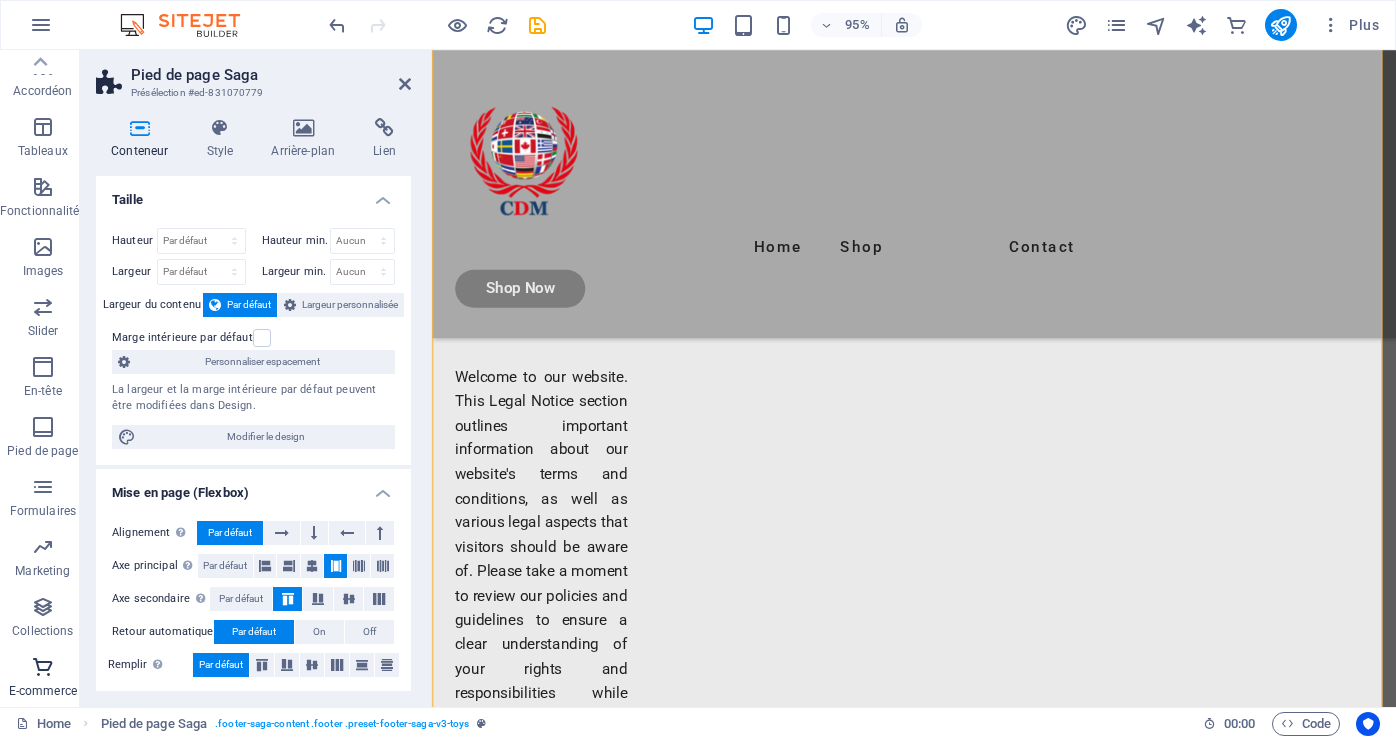 click on "E-commerce" at bounding box center [43, 691] 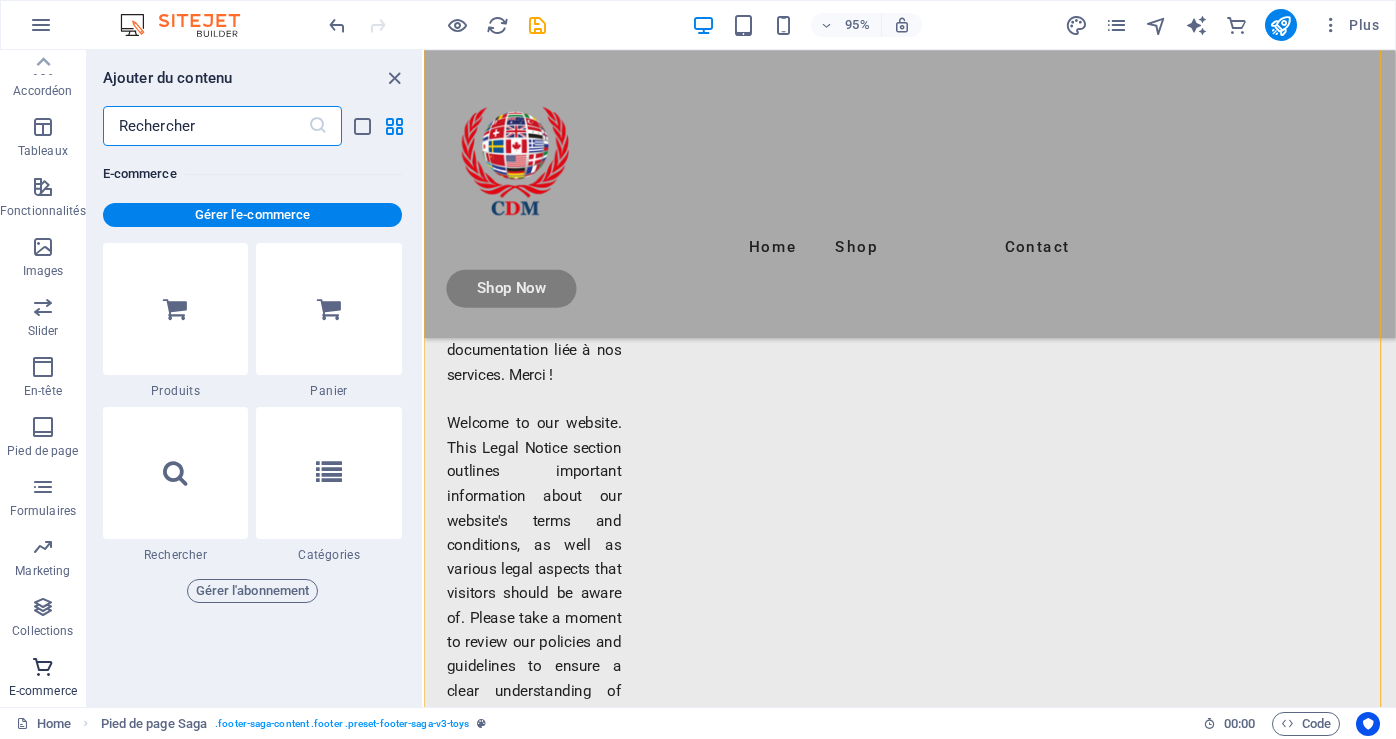 scroll, scrollTop: 19271, scrollLeft: 0, axis: vertical 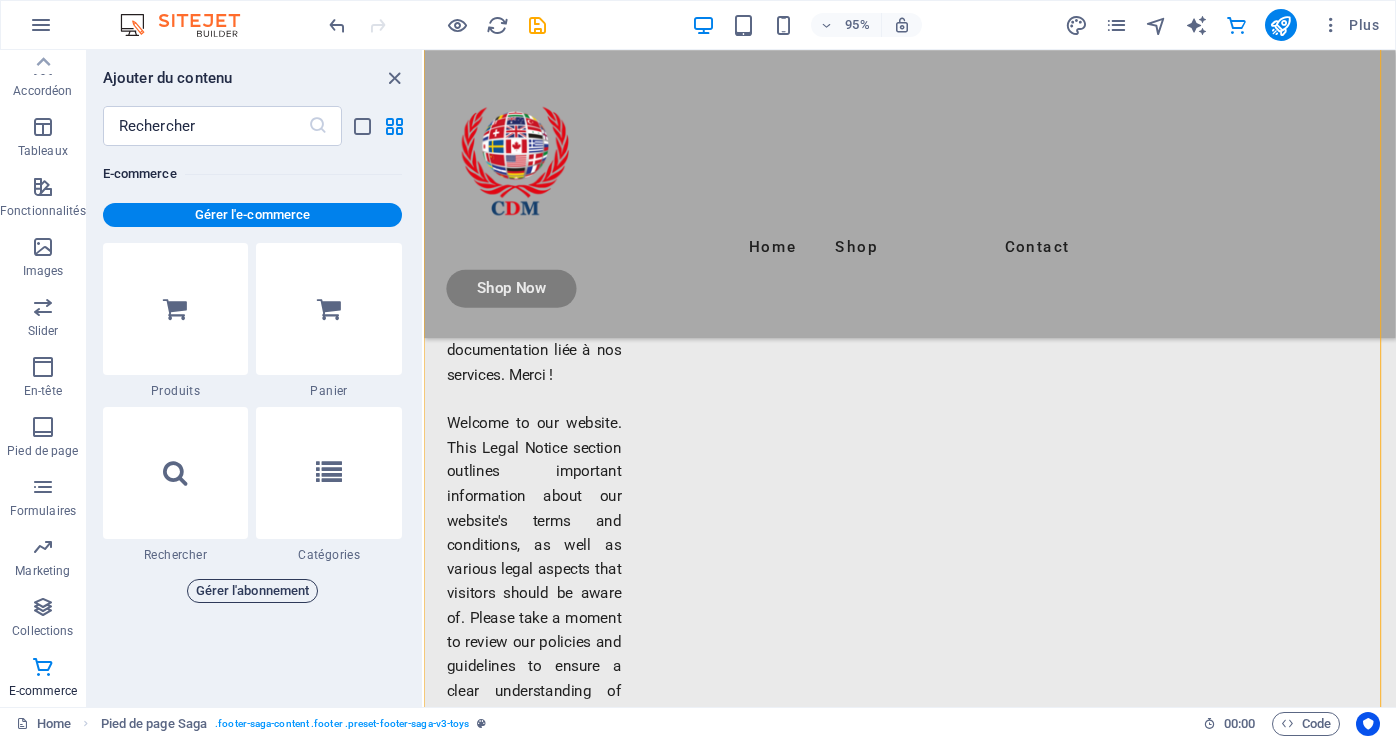 click on "Gérer l'abonnement" at bounding box center [253, 591] 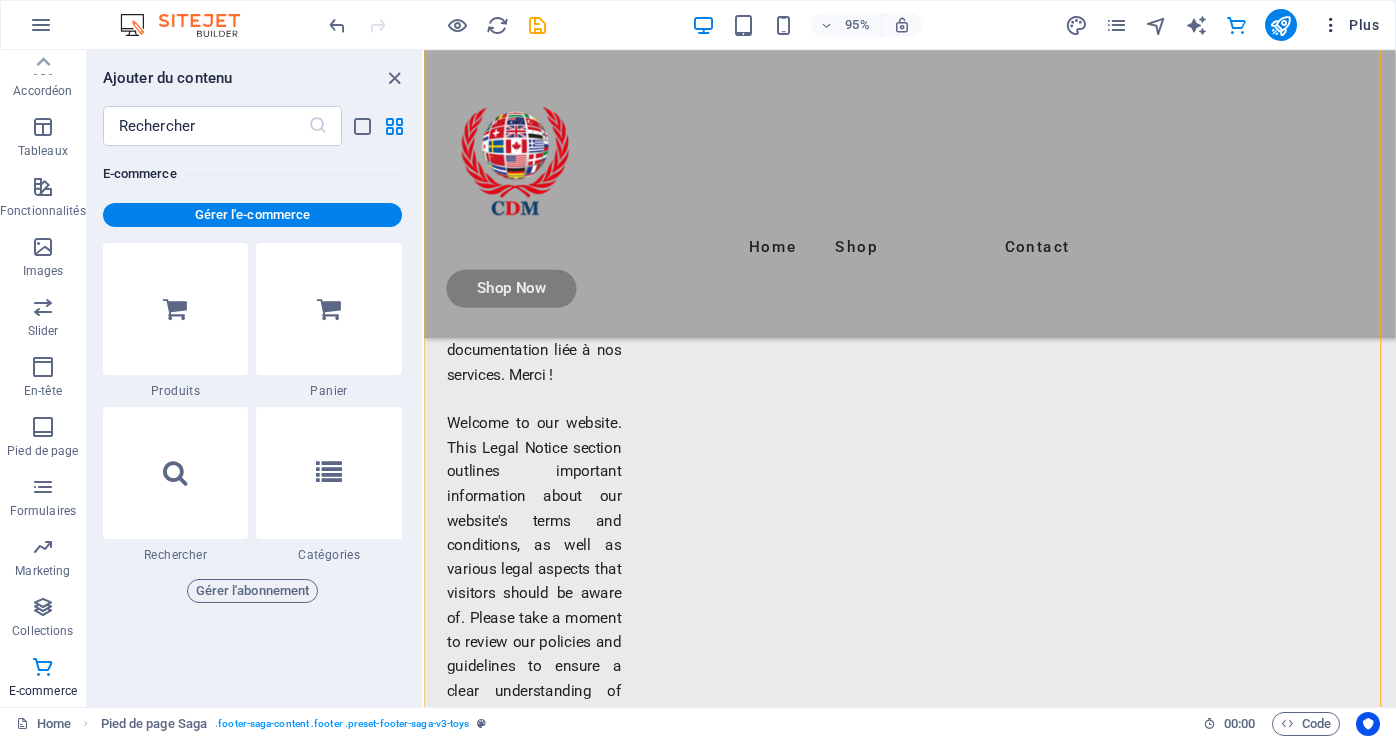 click on "Plus" at bounding box center (1350, 25) 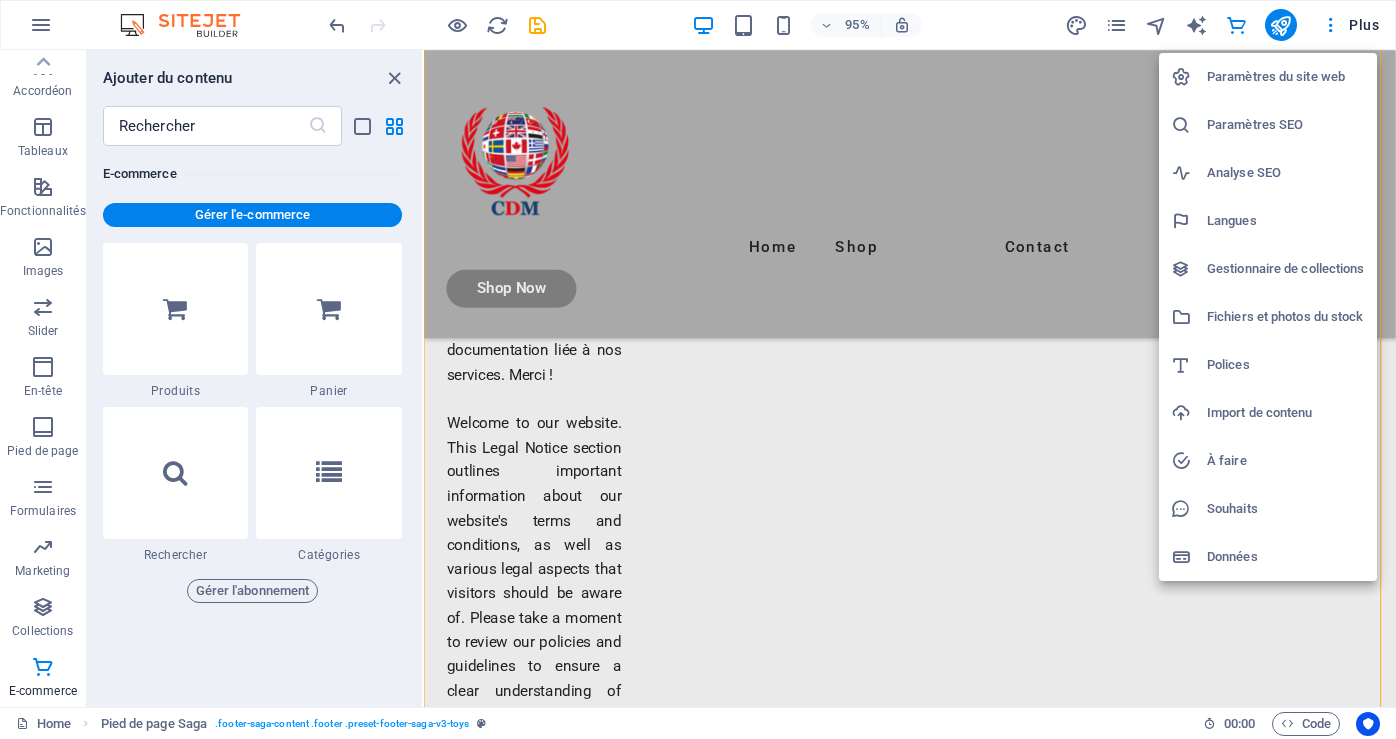 click at bounding box center (698, 369) 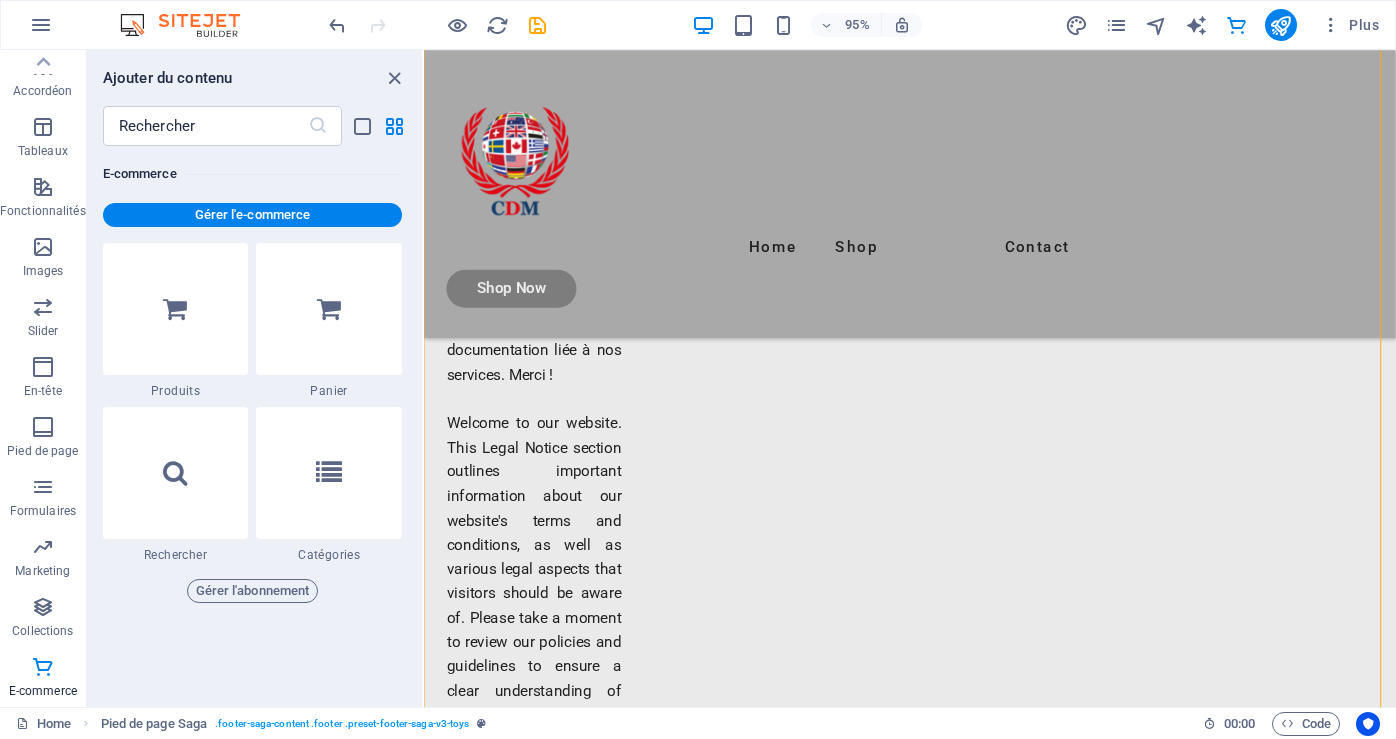 click at bounding box center [1331, 25] 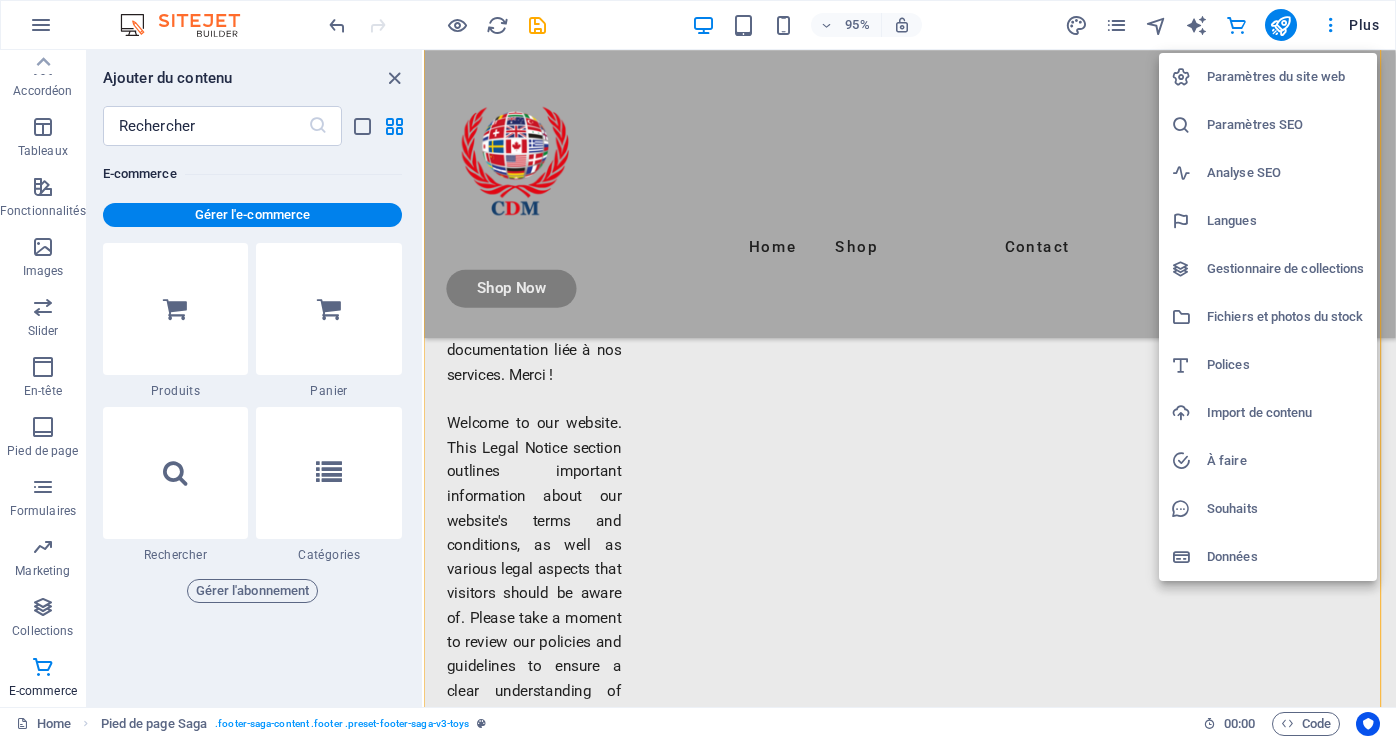 click at bounding box center (698, 369) 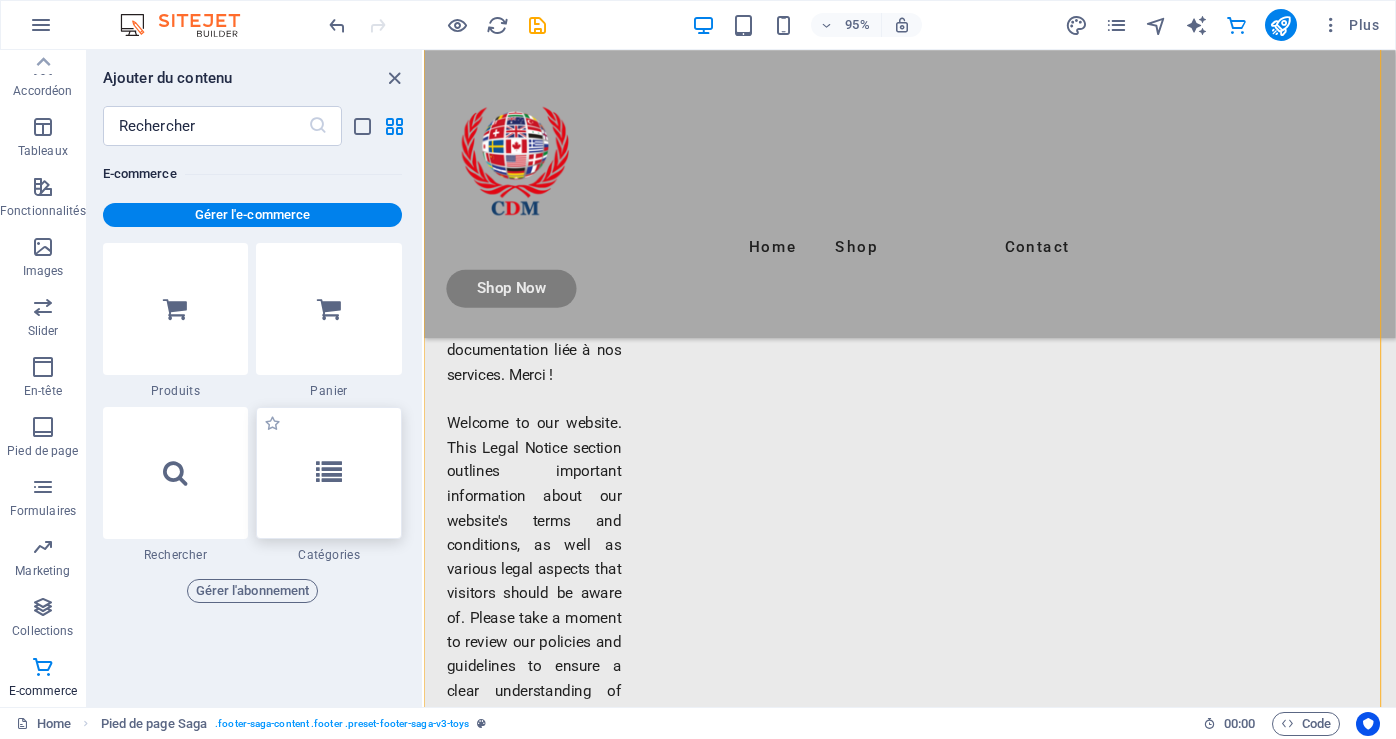 click at bounding box center (329, 473) 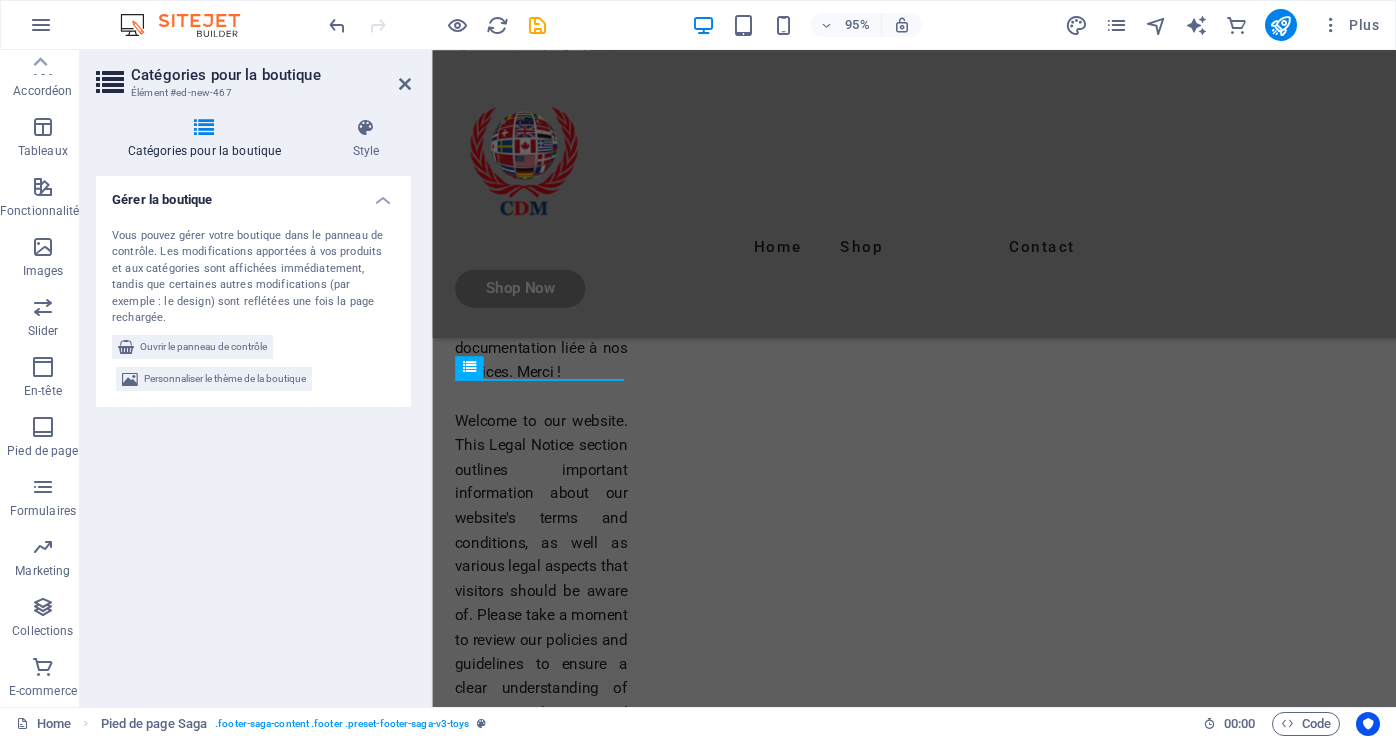 scroll, scrollTop: 1566, scrollLeft: 0, axis: vertical 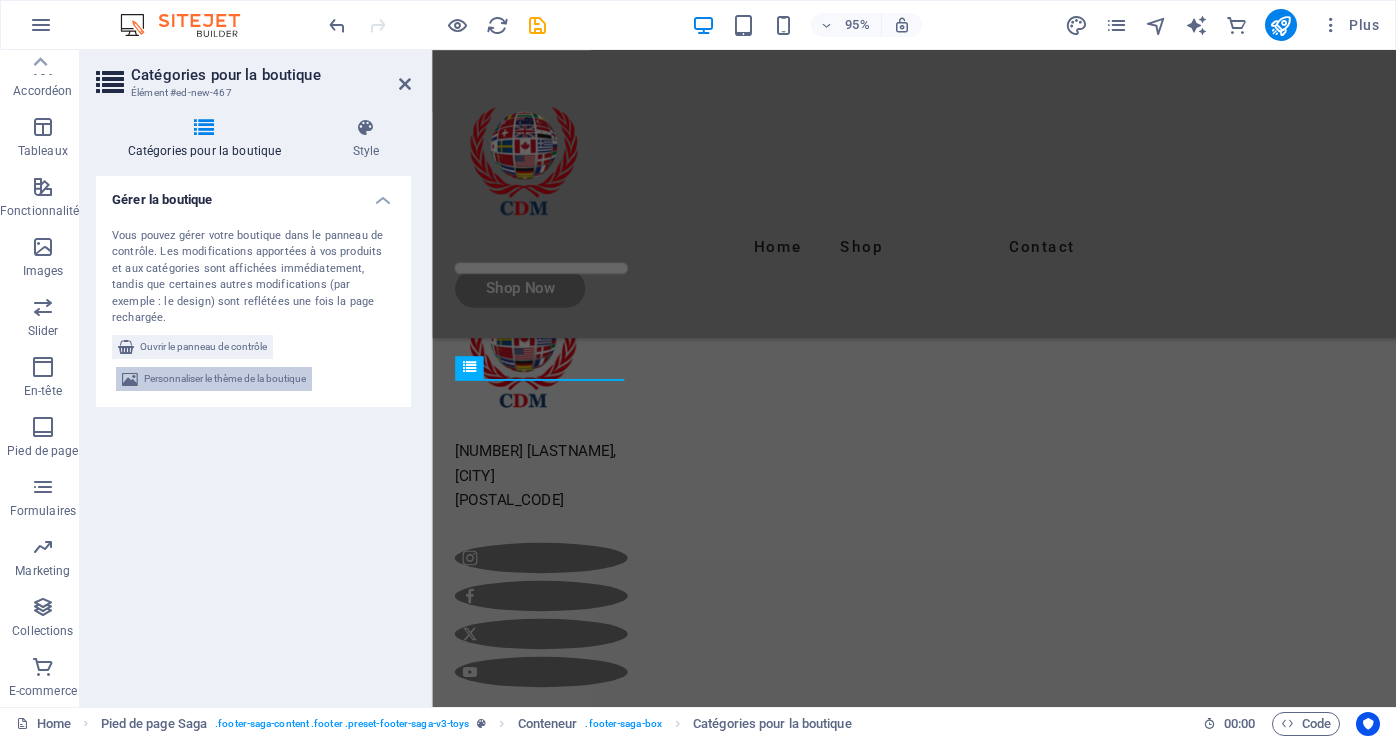 click on "Personnaliser le thème de la boutique" at bounding box center (225, 379) 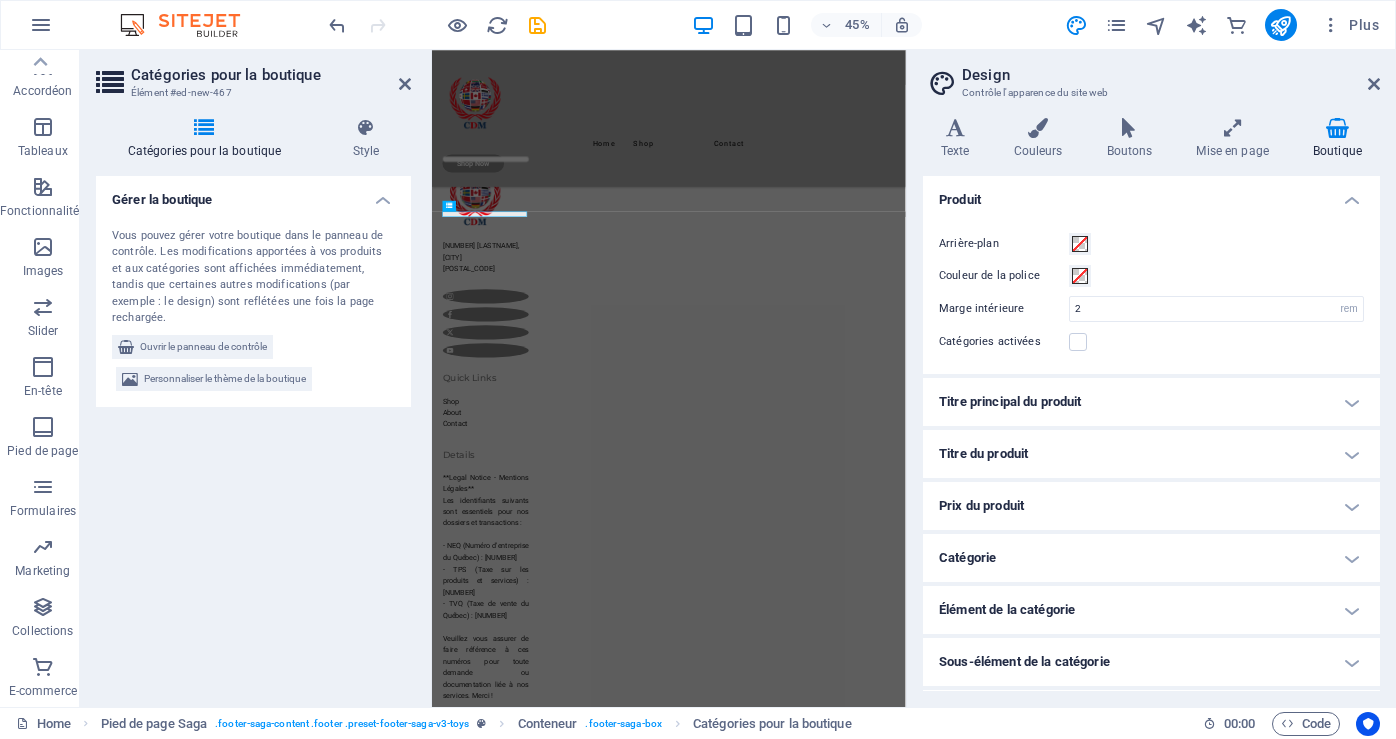 click on "Titre principal du produit" at bounding box center (1151, 402) 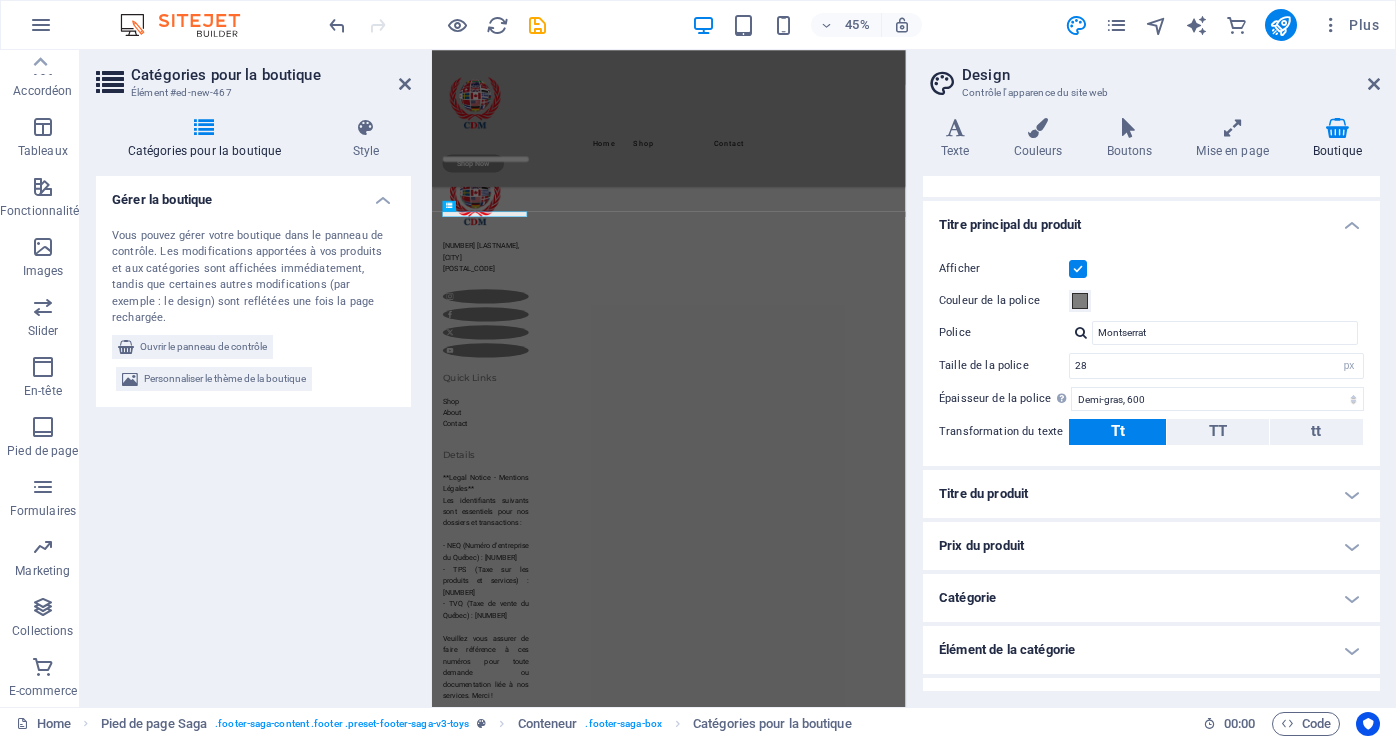 scroll, scrollTop: 200, scrollLeft: 0, axis: vertical 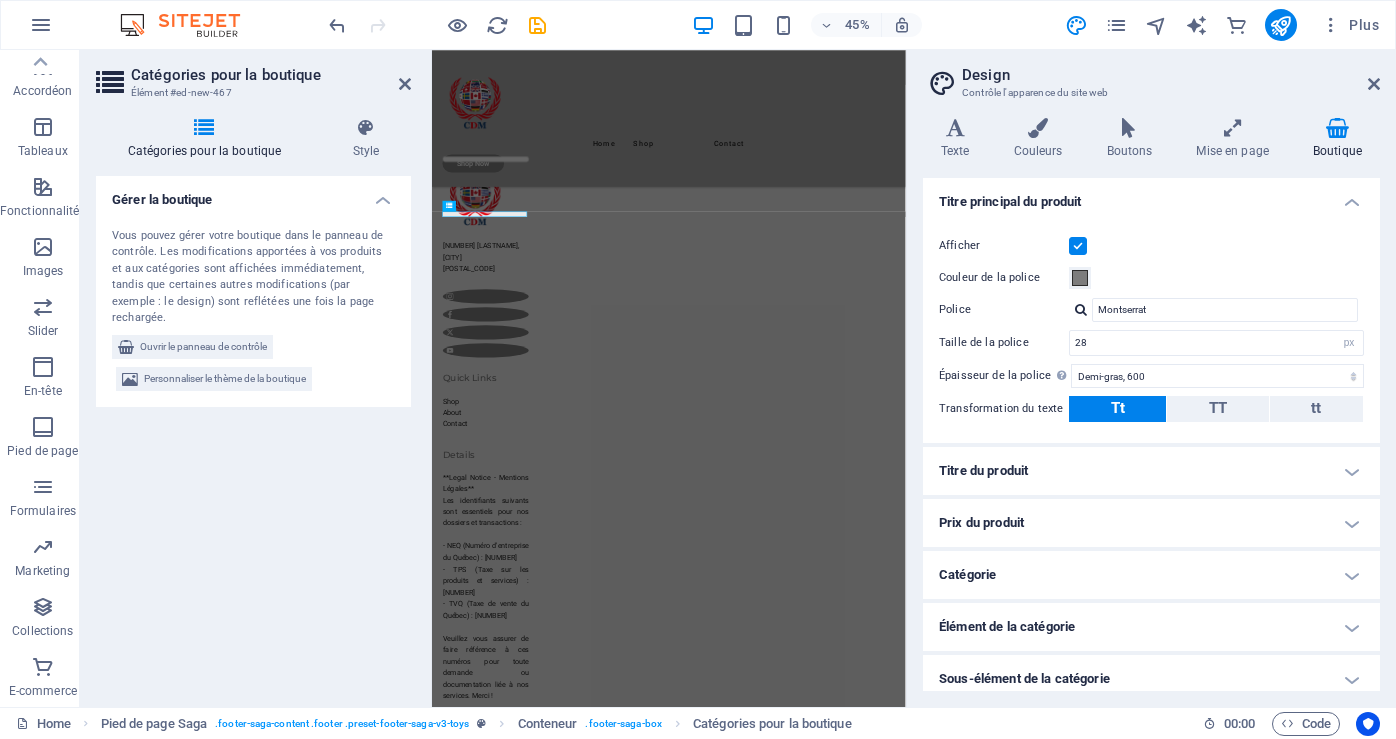 click on "Titre du produit" at bounding box center (1151, 471) 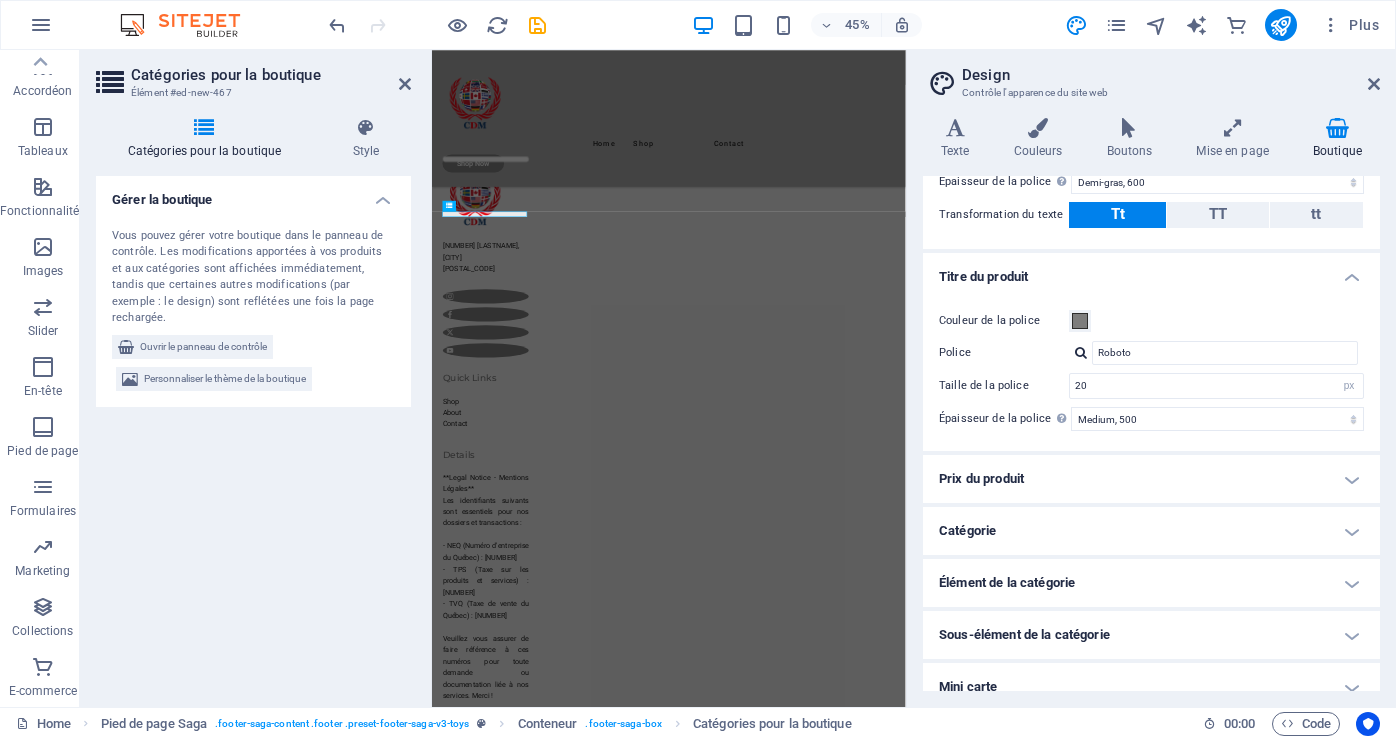 scroll, scrollTop: 400, scrollLeft: 0, axis: vertical 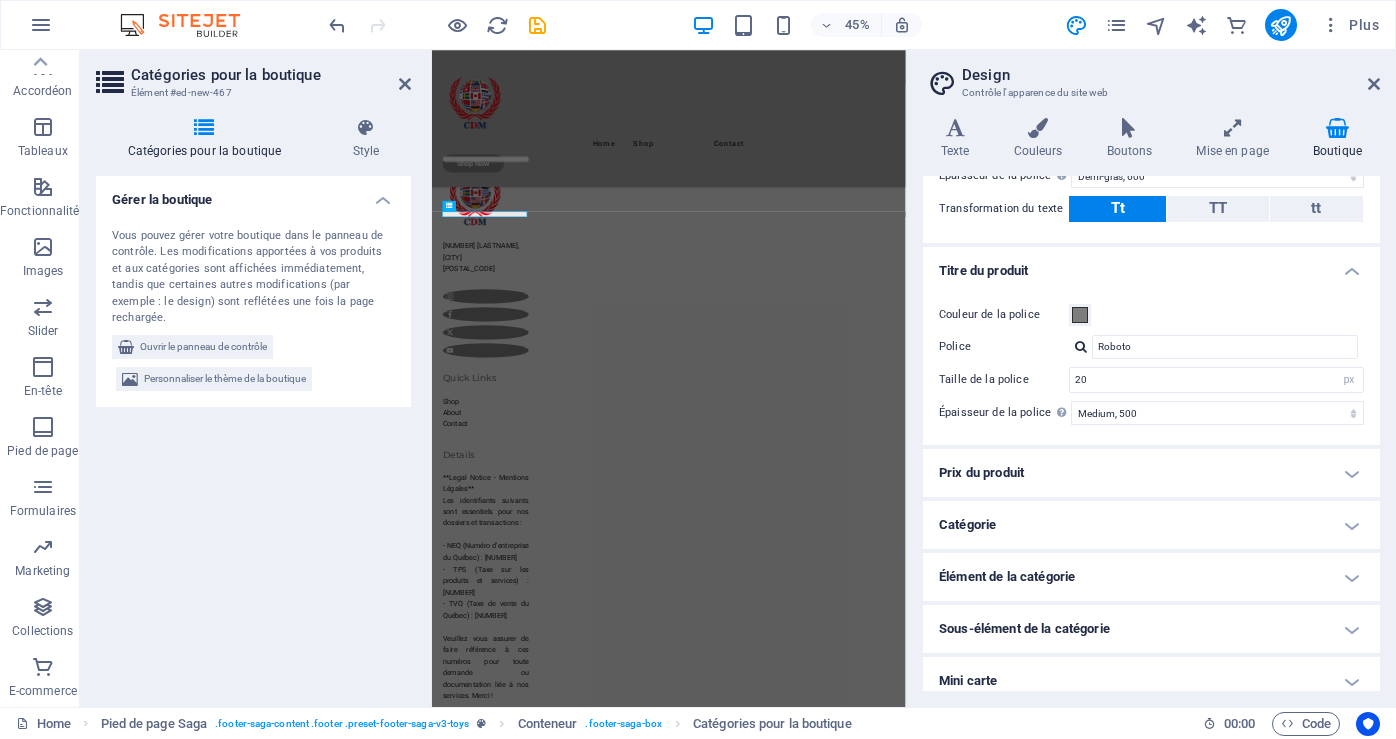 click on "Prix du produit" at bounding box center (1151, 473) 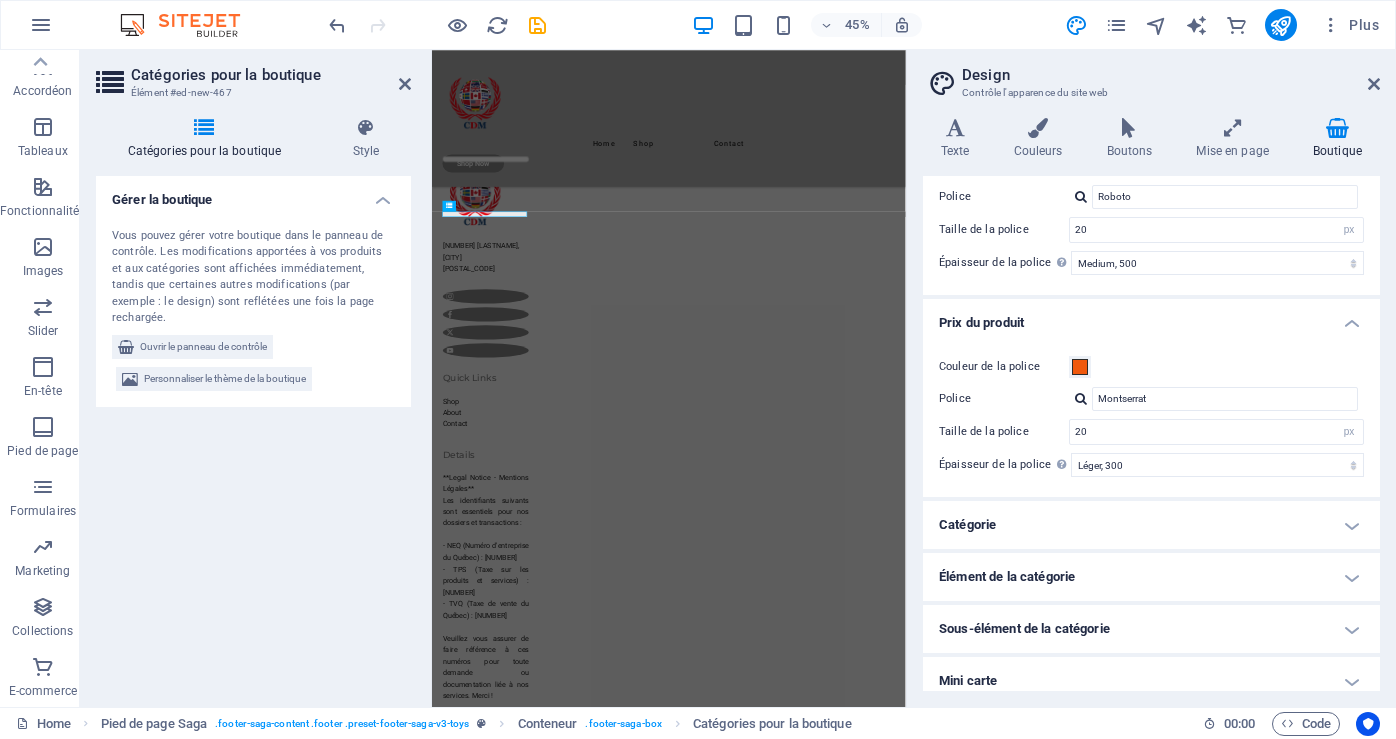 scroll, scrollTop: 600, scrollLeft: 0, axis: vertical 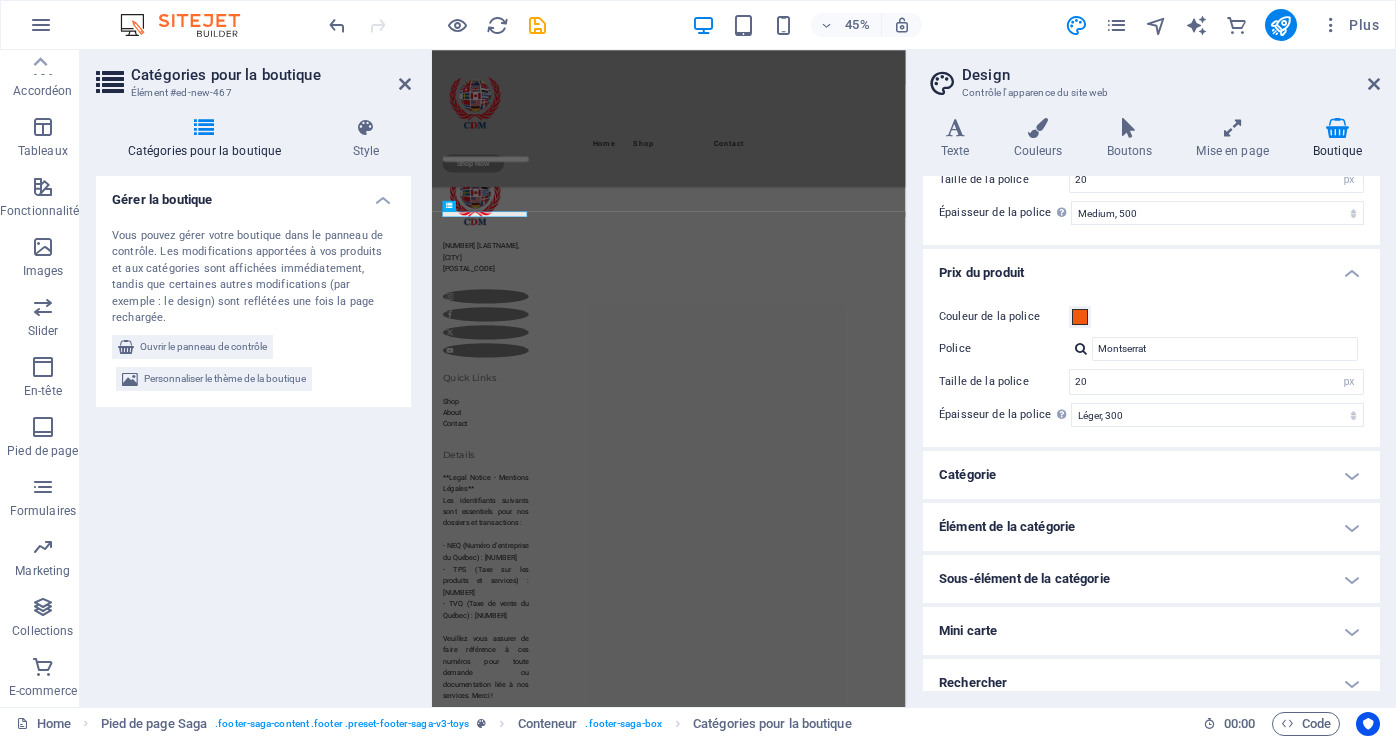 click on "Catégorie" at bounding box center (1151, 475) 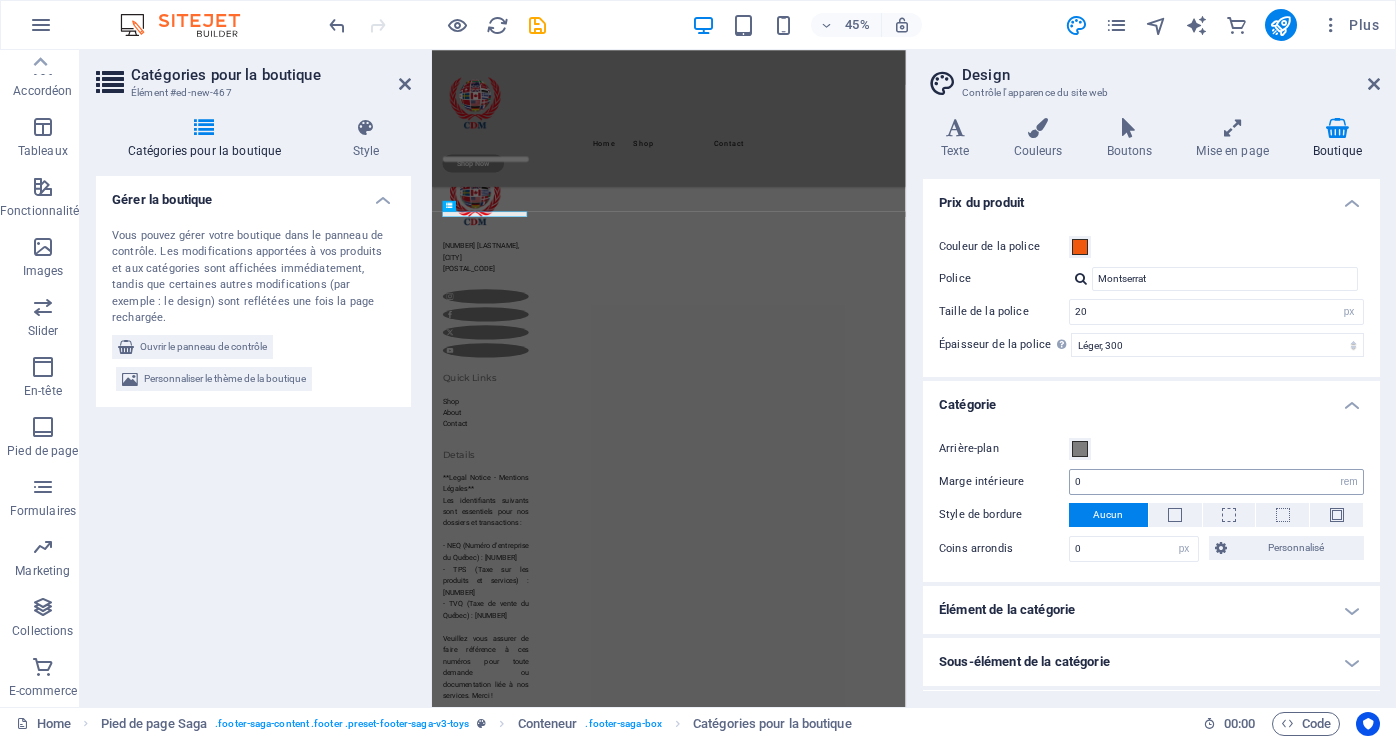 scroll, scrollTop: 700, scrollLeft: 0, axis: vertical 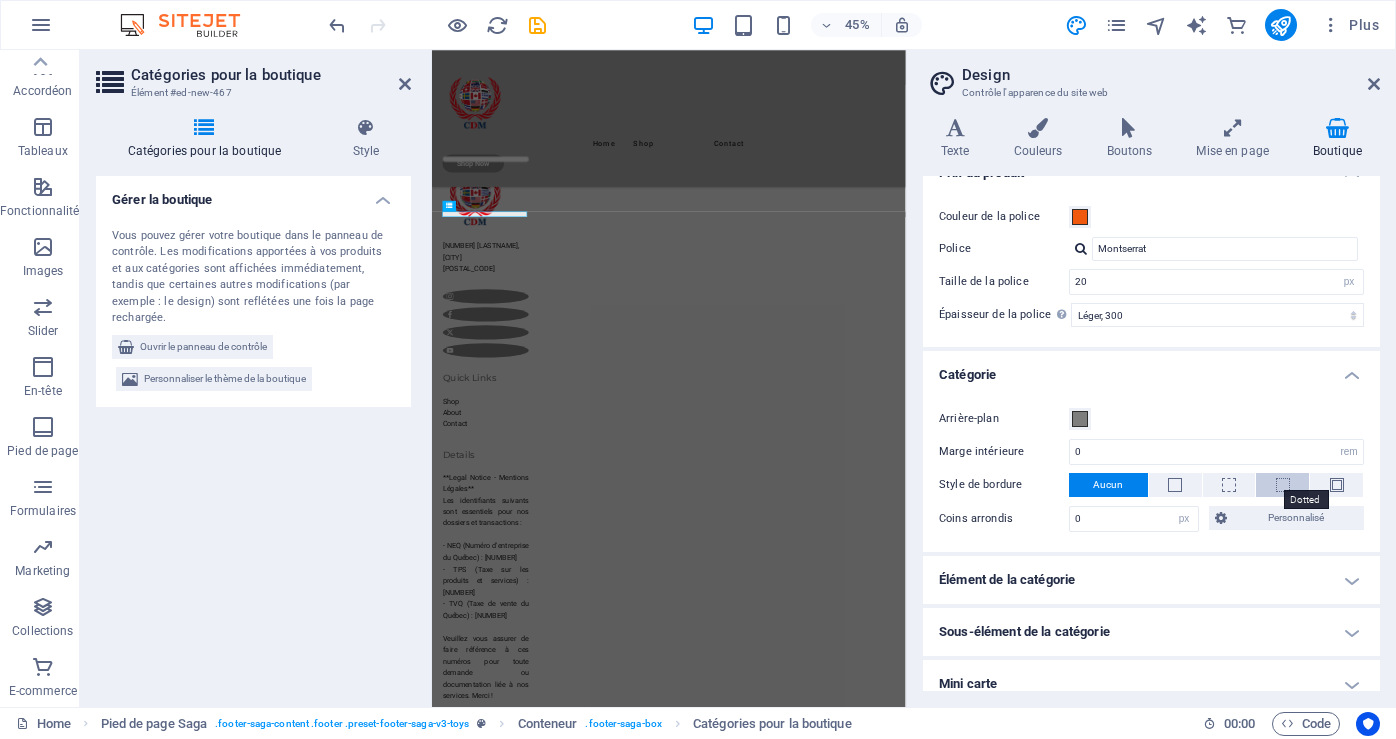 click at bounding box center [1283, 485] 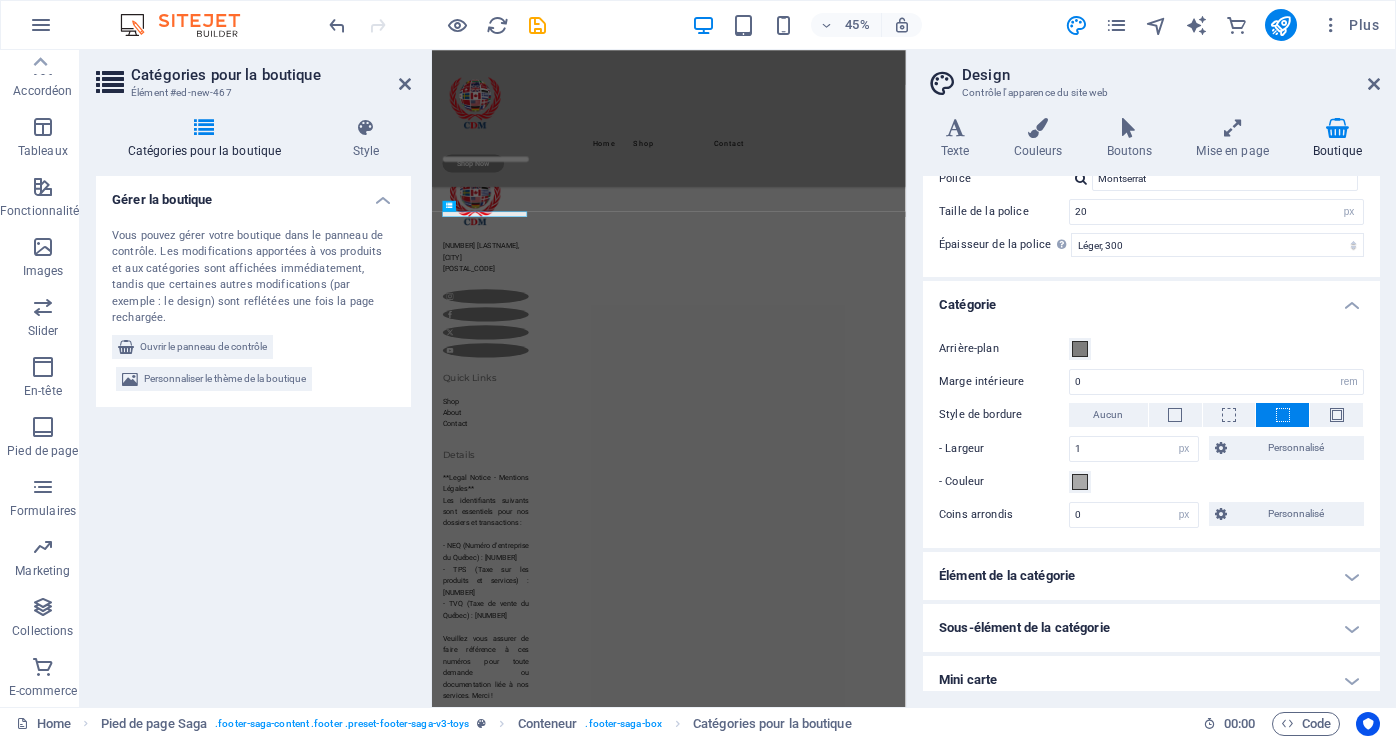 scroll, scrollTop: 835, scrollLeft: 0, axis: vertical 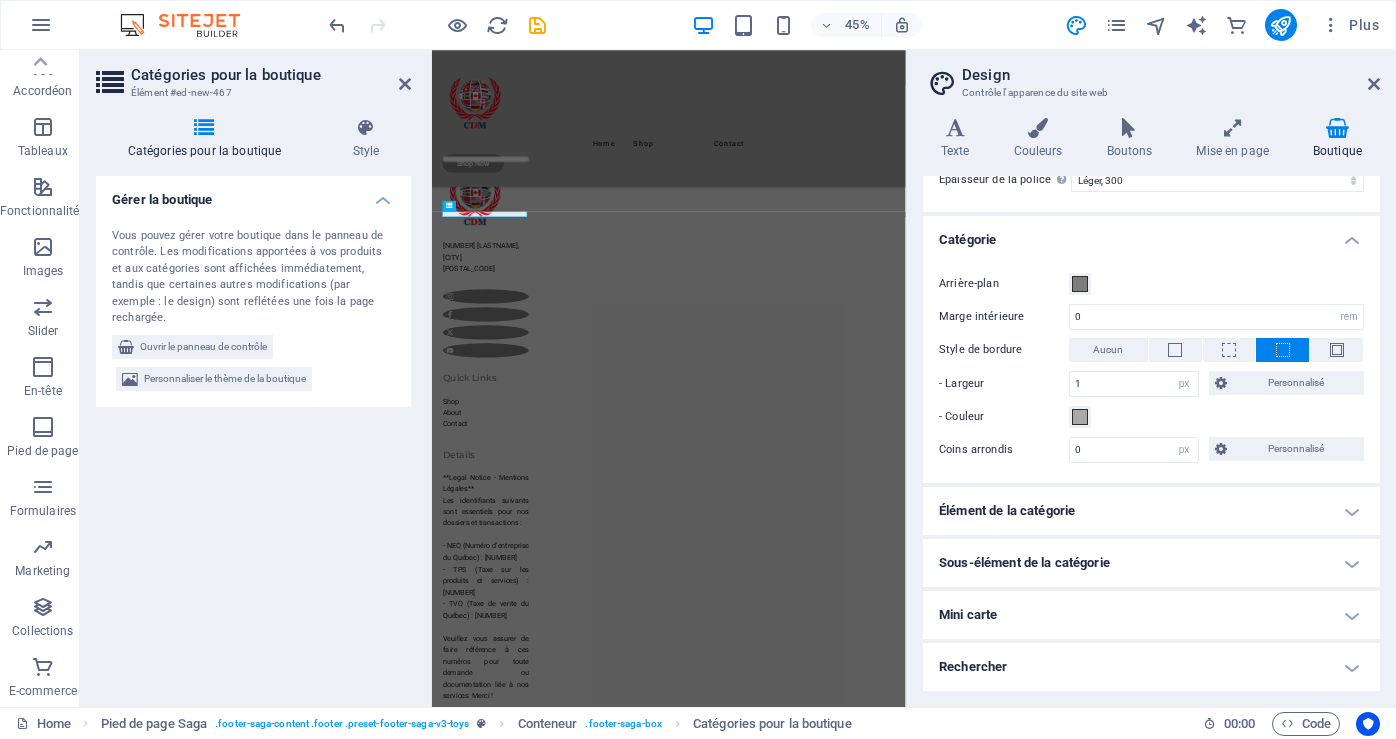 click on "Élément de la catégorie" at bounding box center [1151, 511] 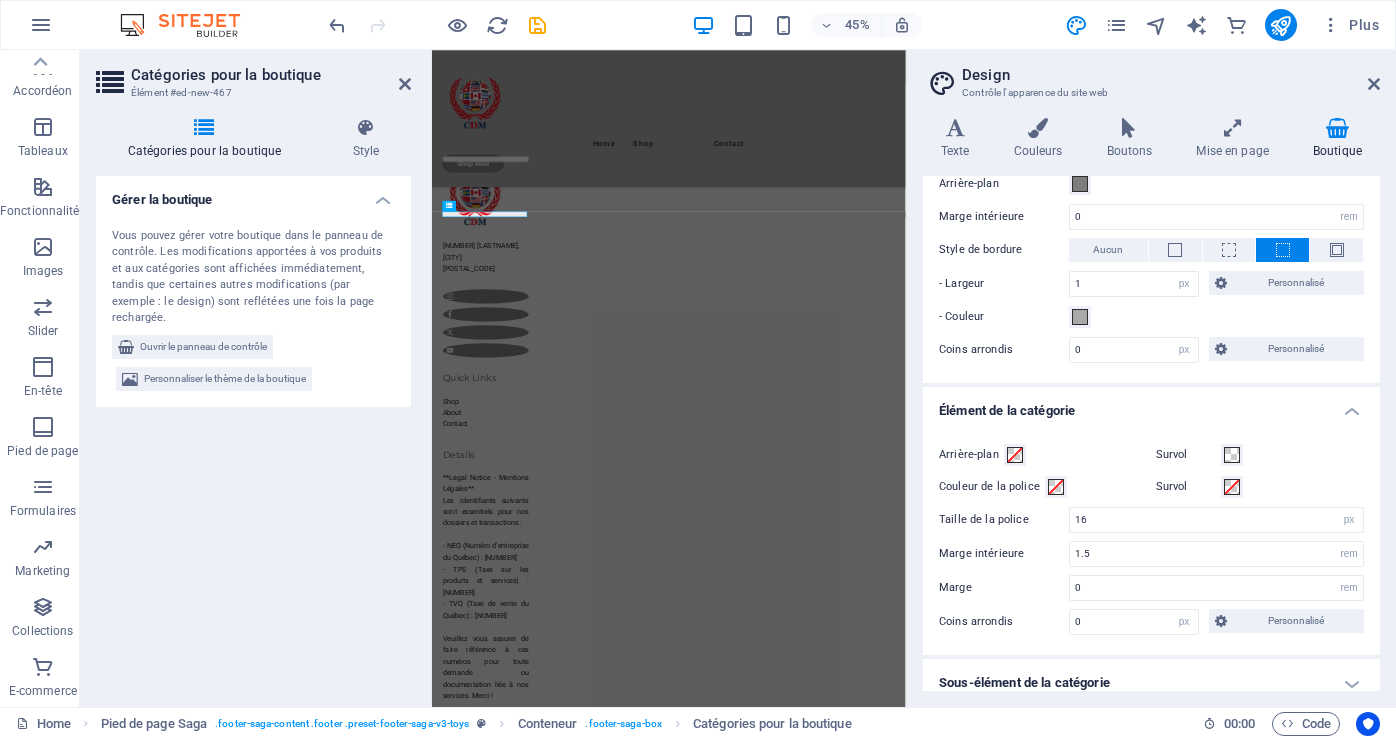 scroll, scrollTop: 1055, scrollLeft: 0, axis: vertical 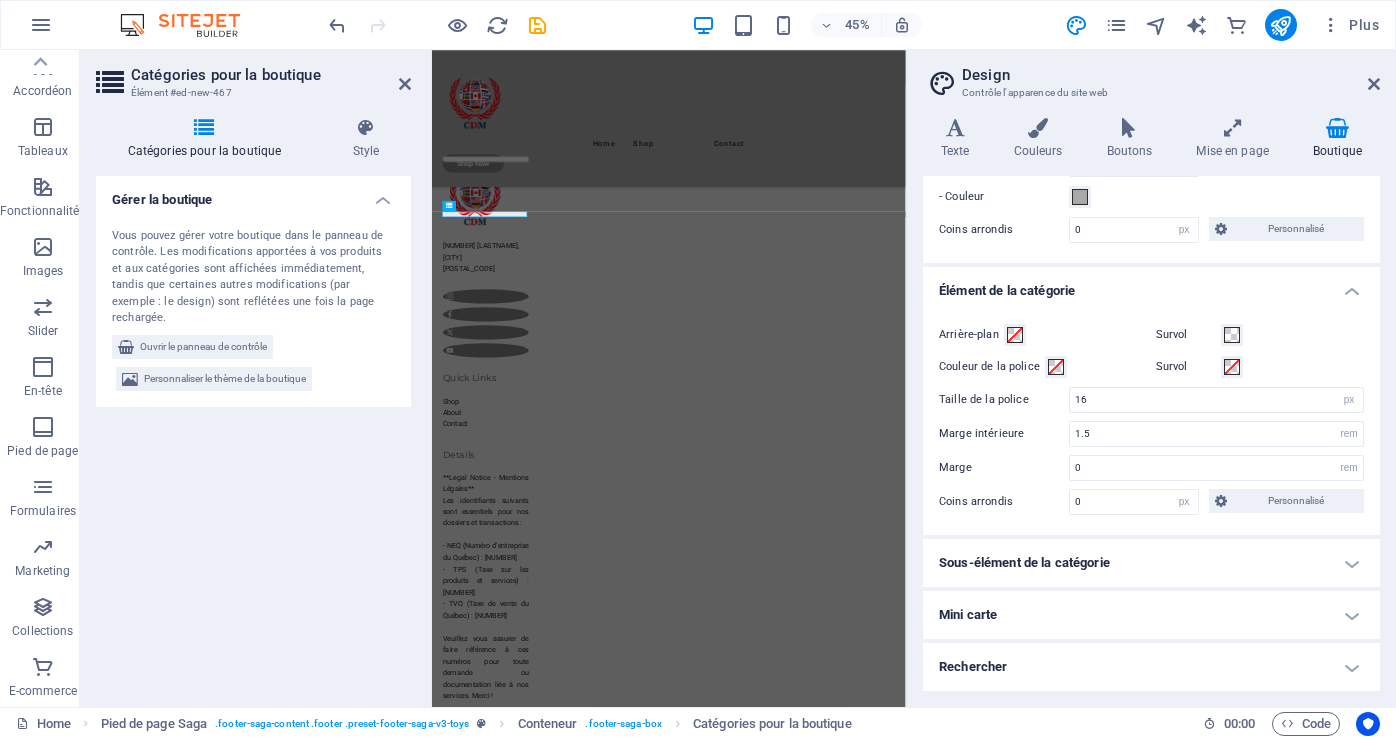 click on "Sous-élément de la catégorie" at bounding box center (1151, 563) 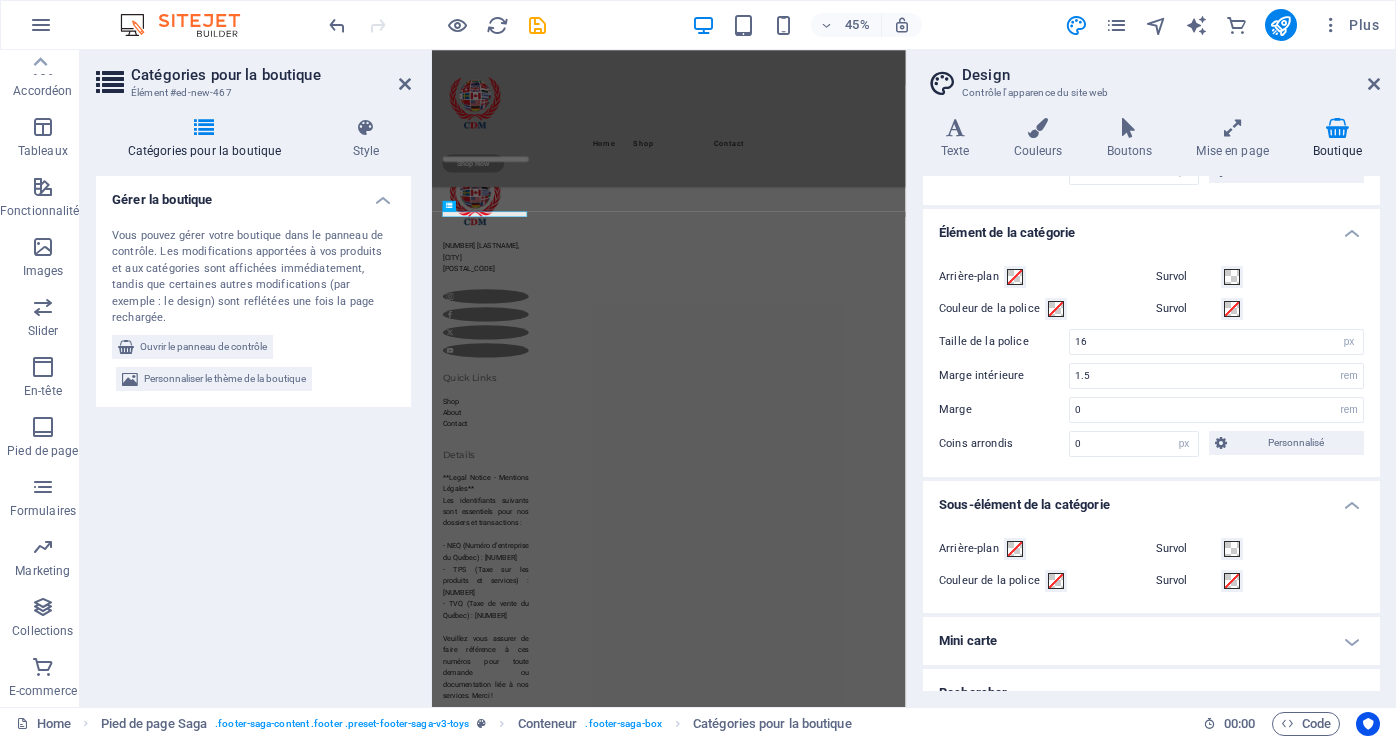 scroll, scrollTop: 1139, scrollLeft: 0, axis: vertical 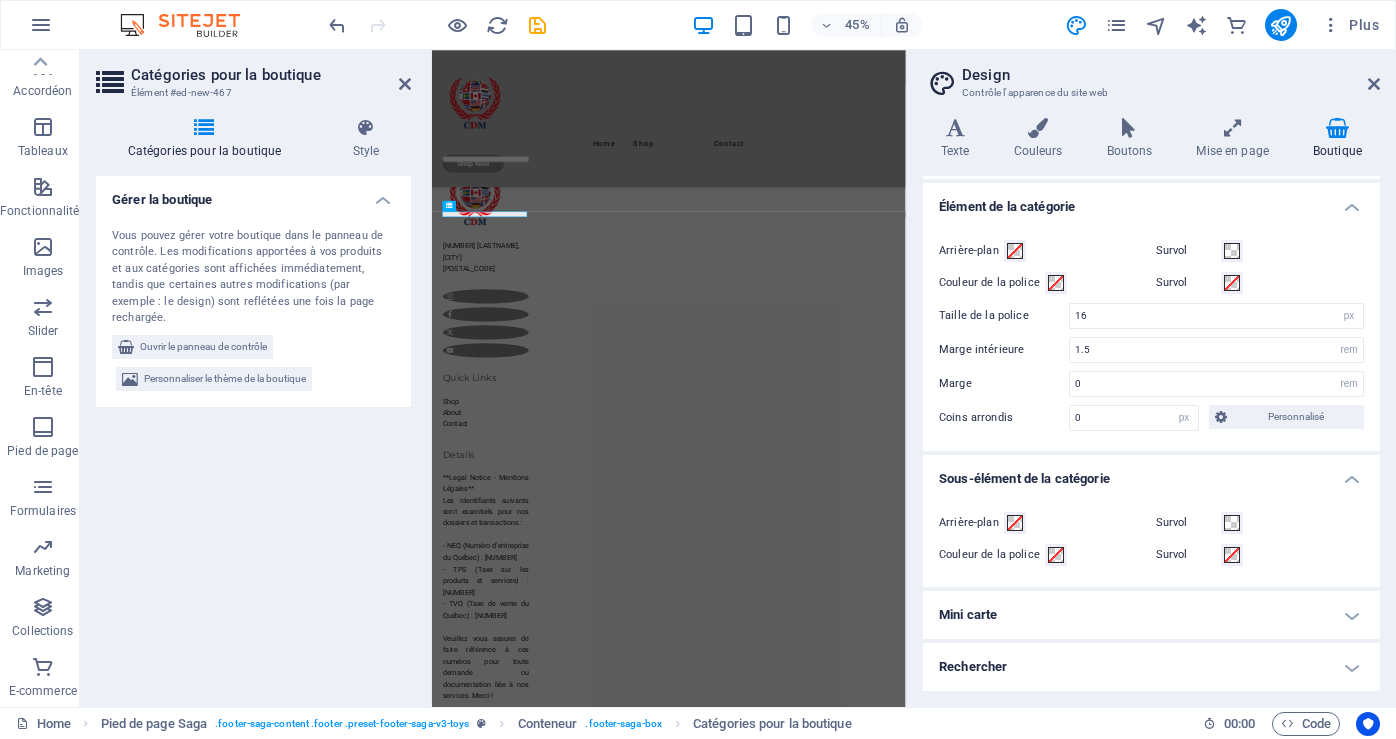 click on "Mini carte" at bounding box center [1151, 615] 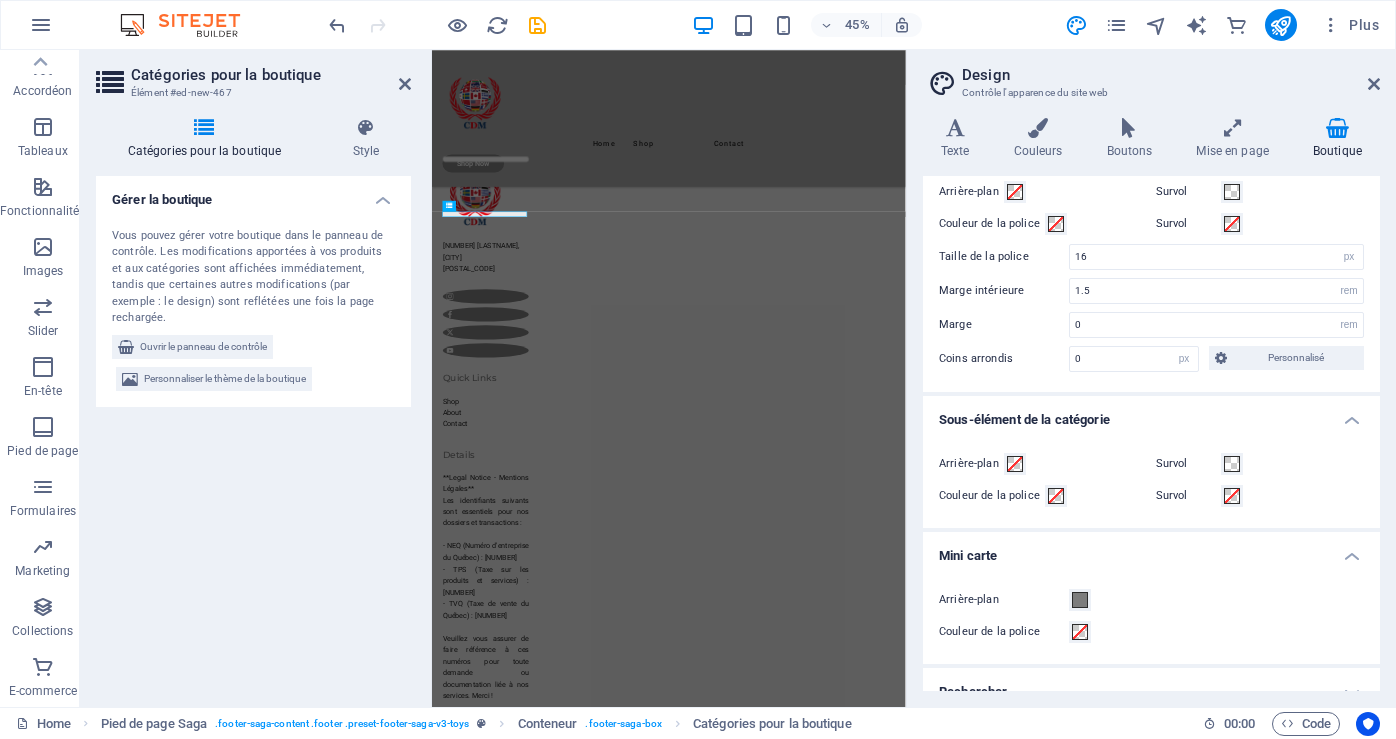 scroll, scrollTop: 1223, scrollLeft: 0, axis: vertical 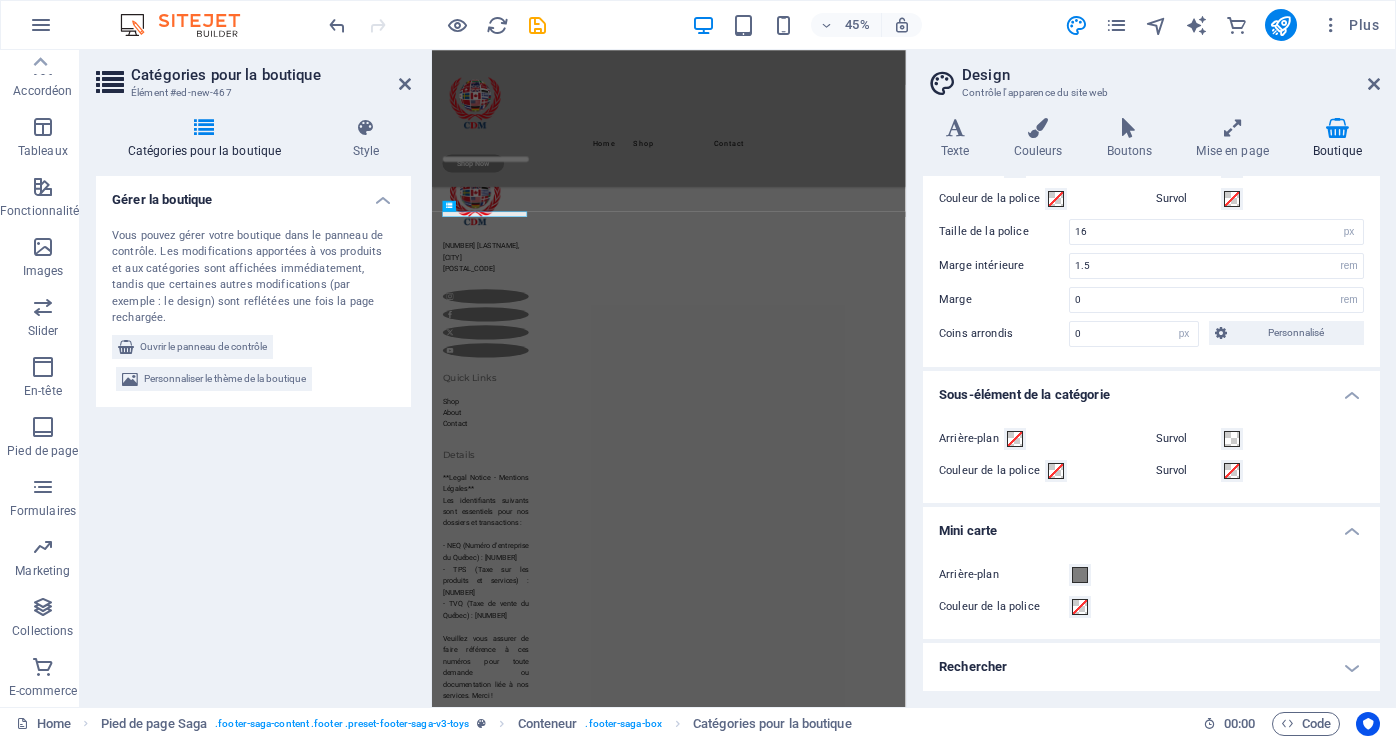 click on "Rechercher" at bounding box center (1151, 667) 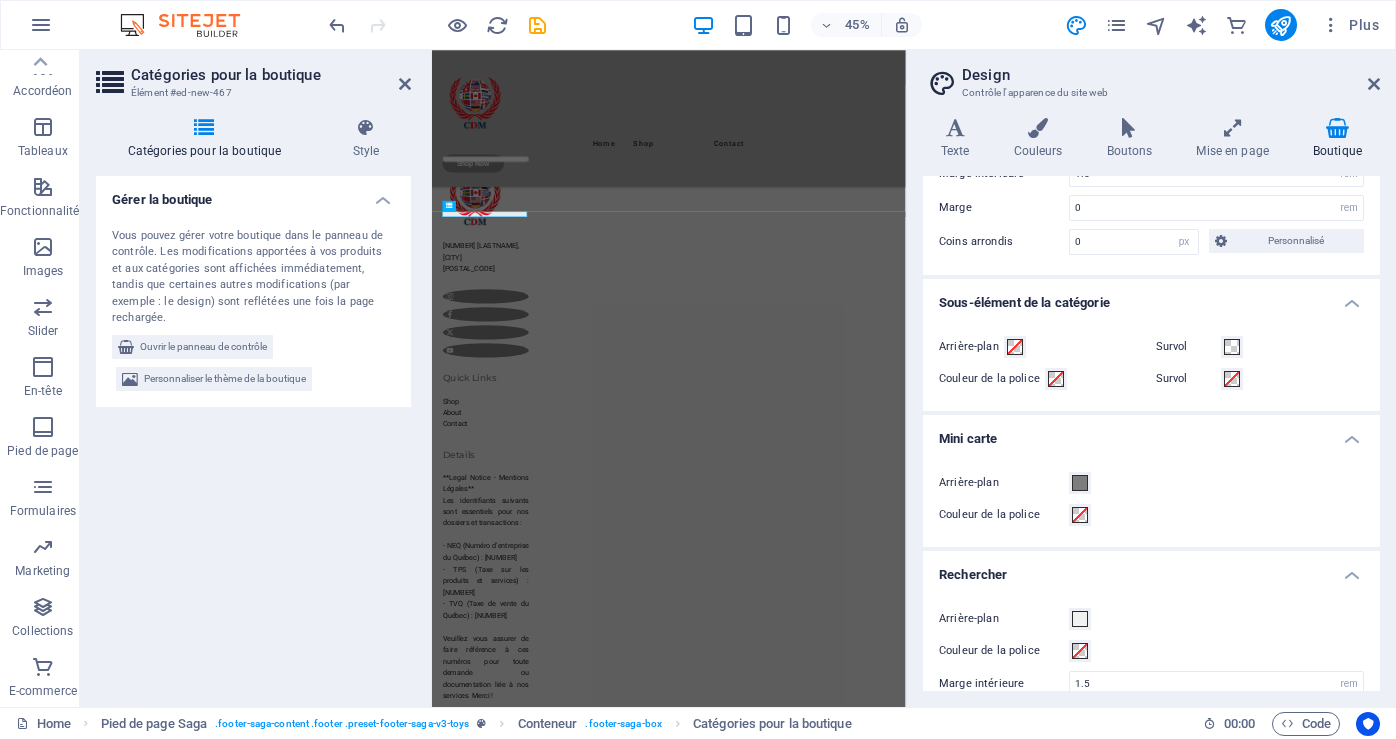 scroll, scrollTop: 1408, scrollLeft: 0, axis: vertical 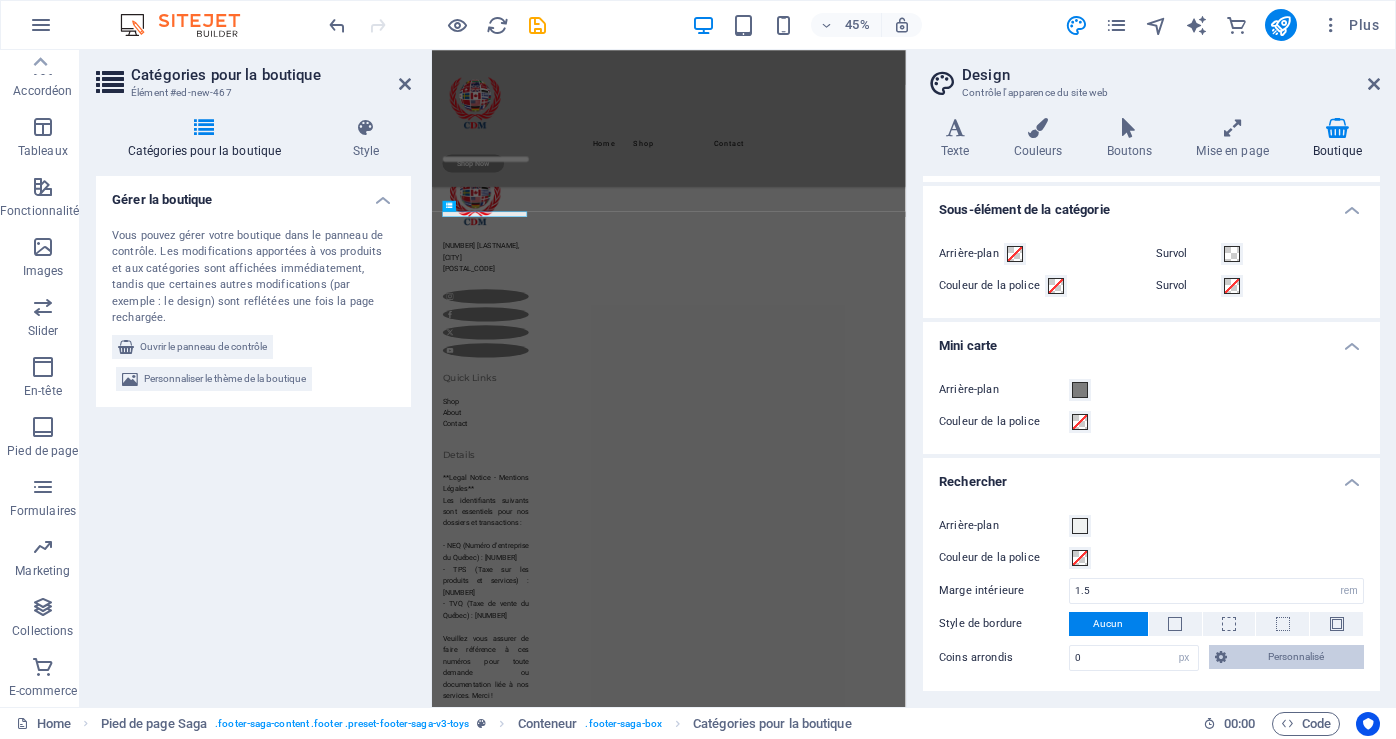 click on "Personnalisé" at bounding box center [1295, 657] 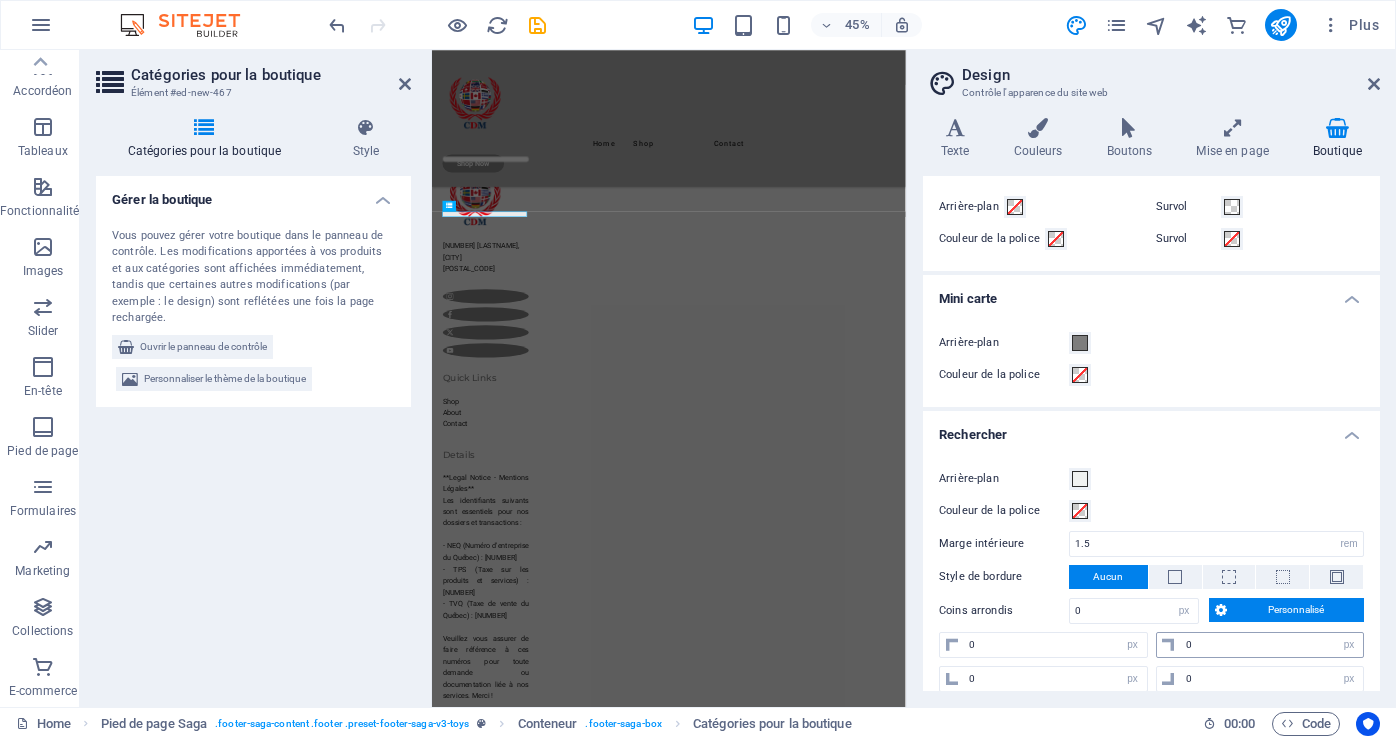 scroll, scrollTop: 1481, scrollLeft: 0, axis: vertical 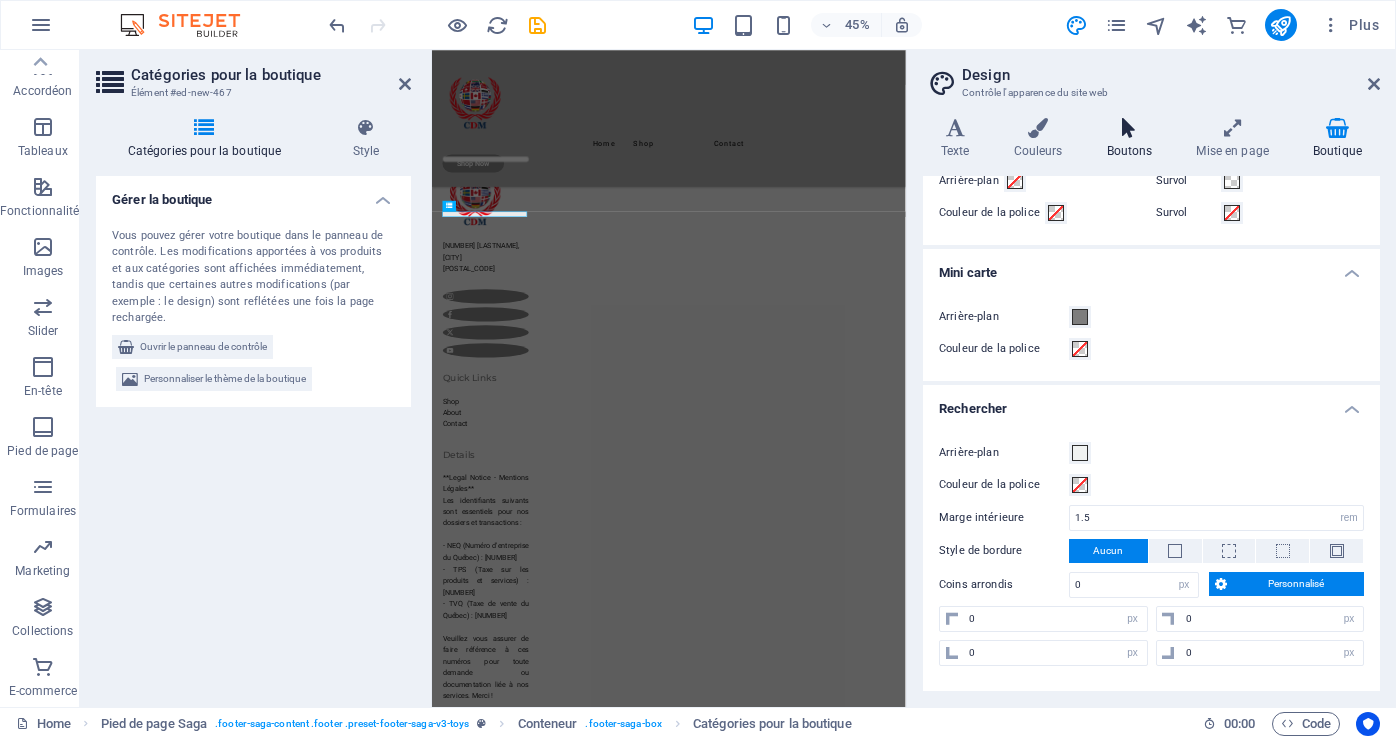 click on "Boutons" at bounding box center [1134, 139] 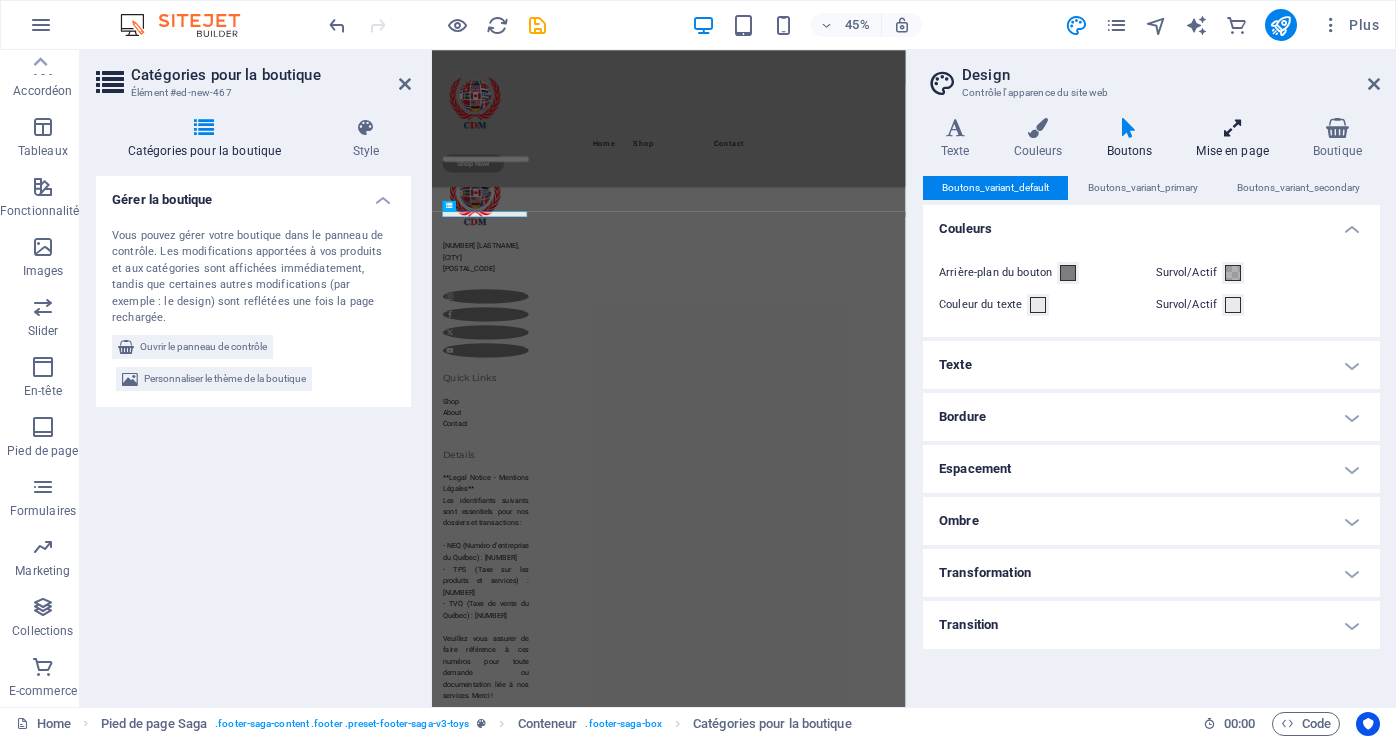 click on "Mise en page" at bounding box center [1236, 139] 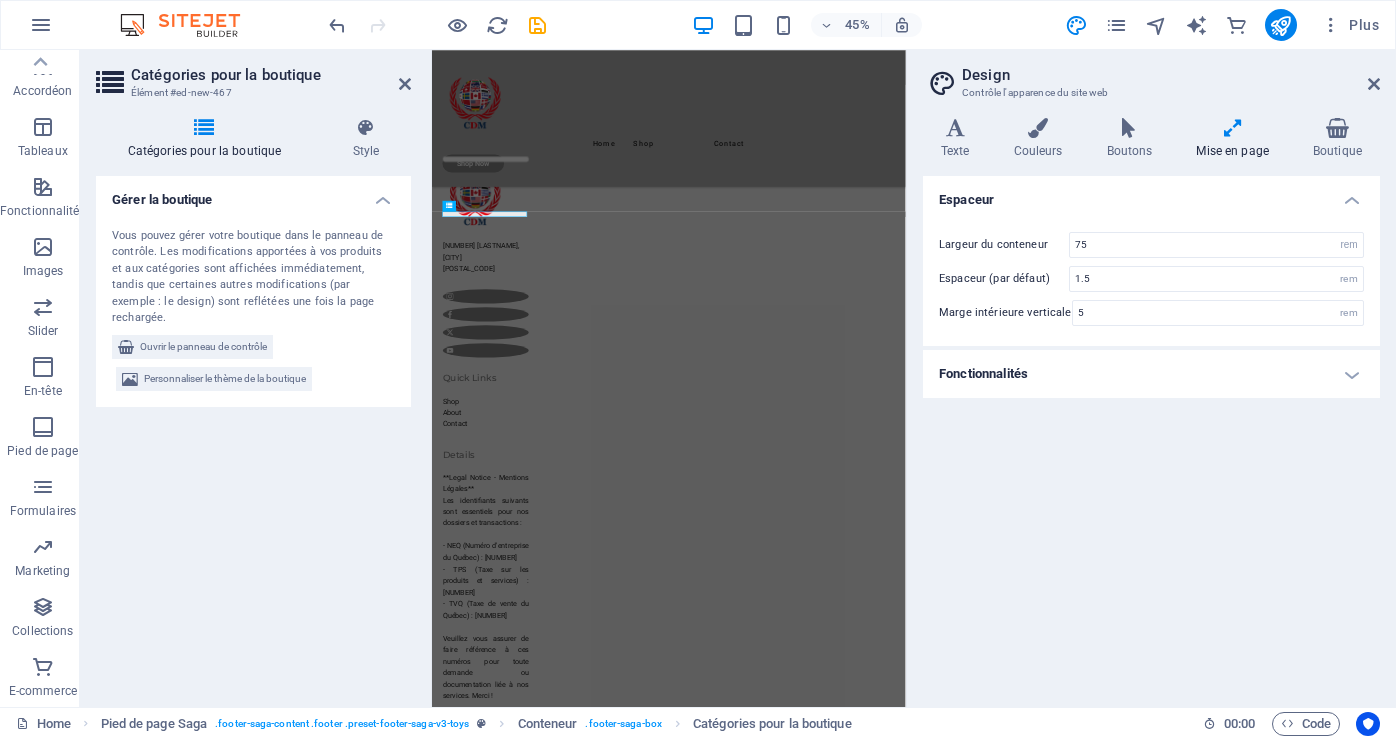 click on "Fonctionnalités" at bounding box center [1151, 374] 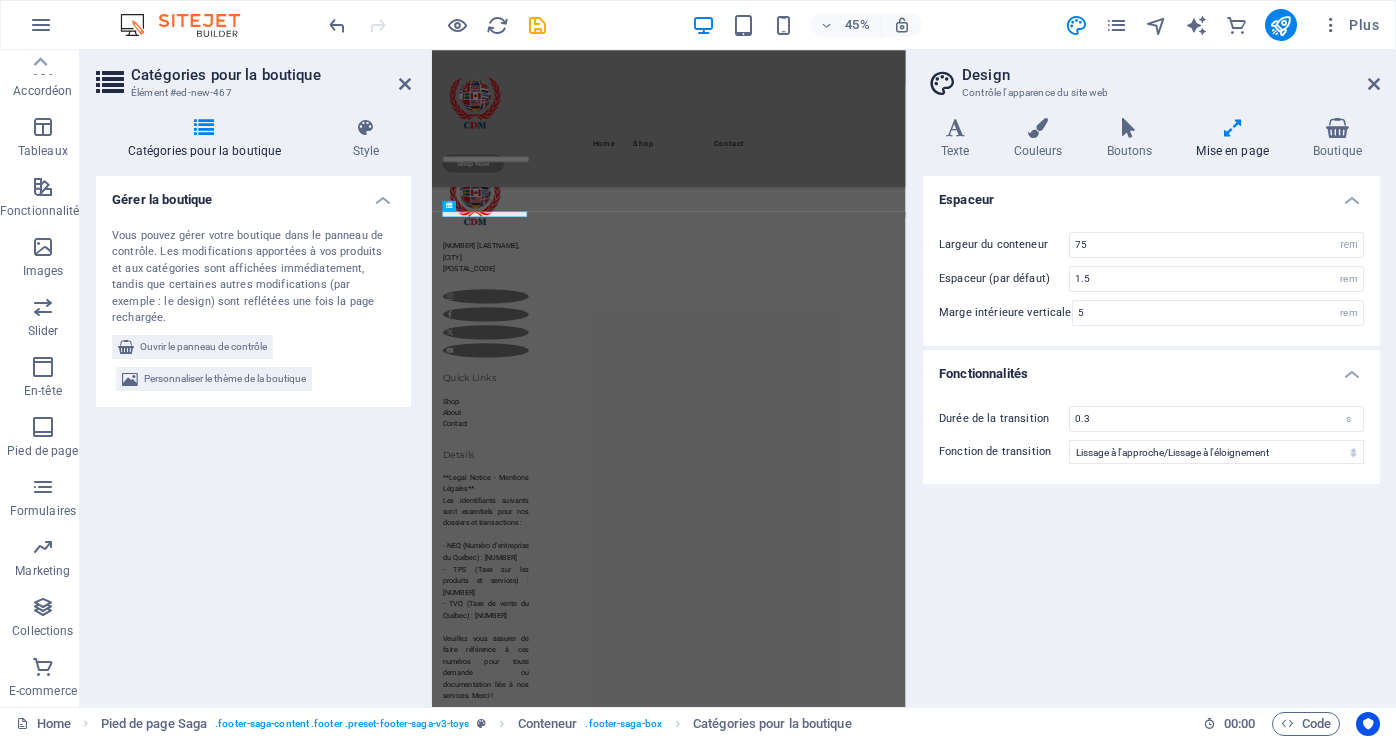 click on "Mise en page" at bounding box center (1236, 139) 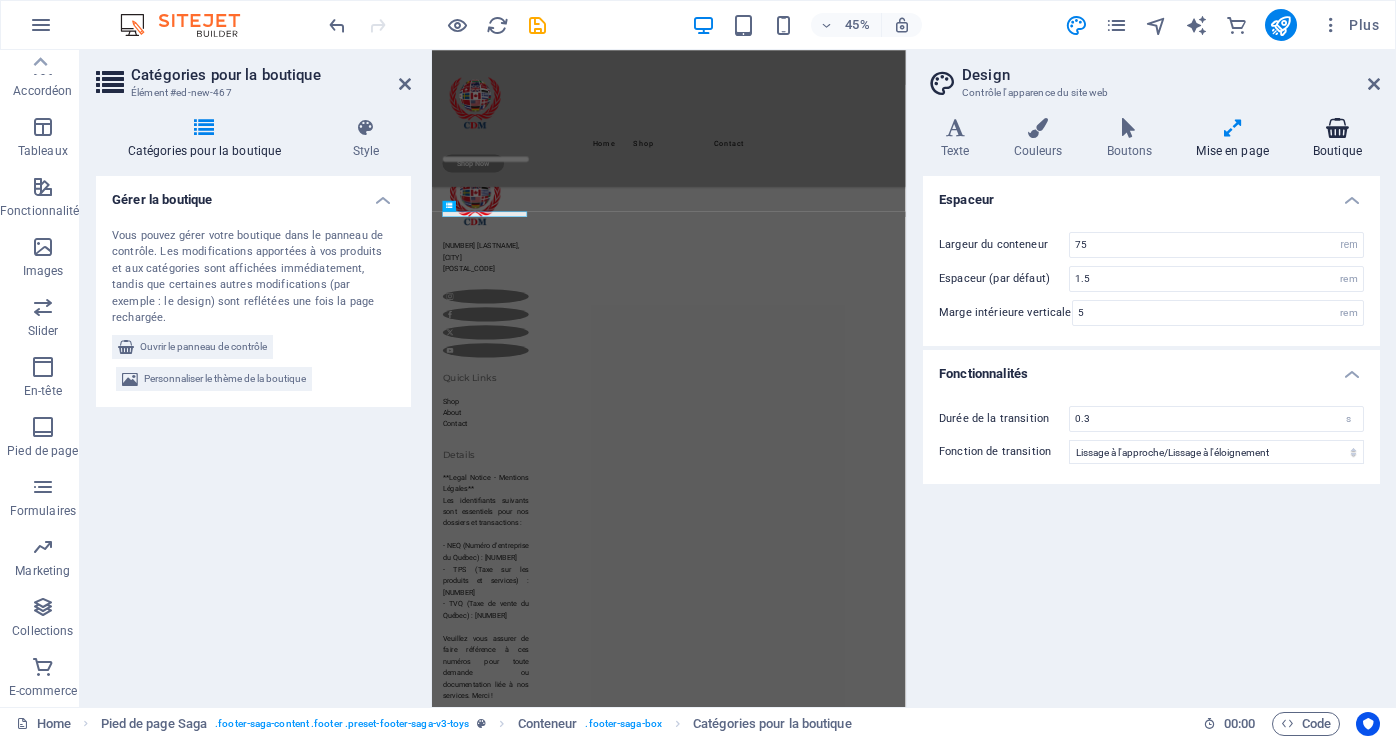 click on "Boutique" at bounding box center [1337, 139] 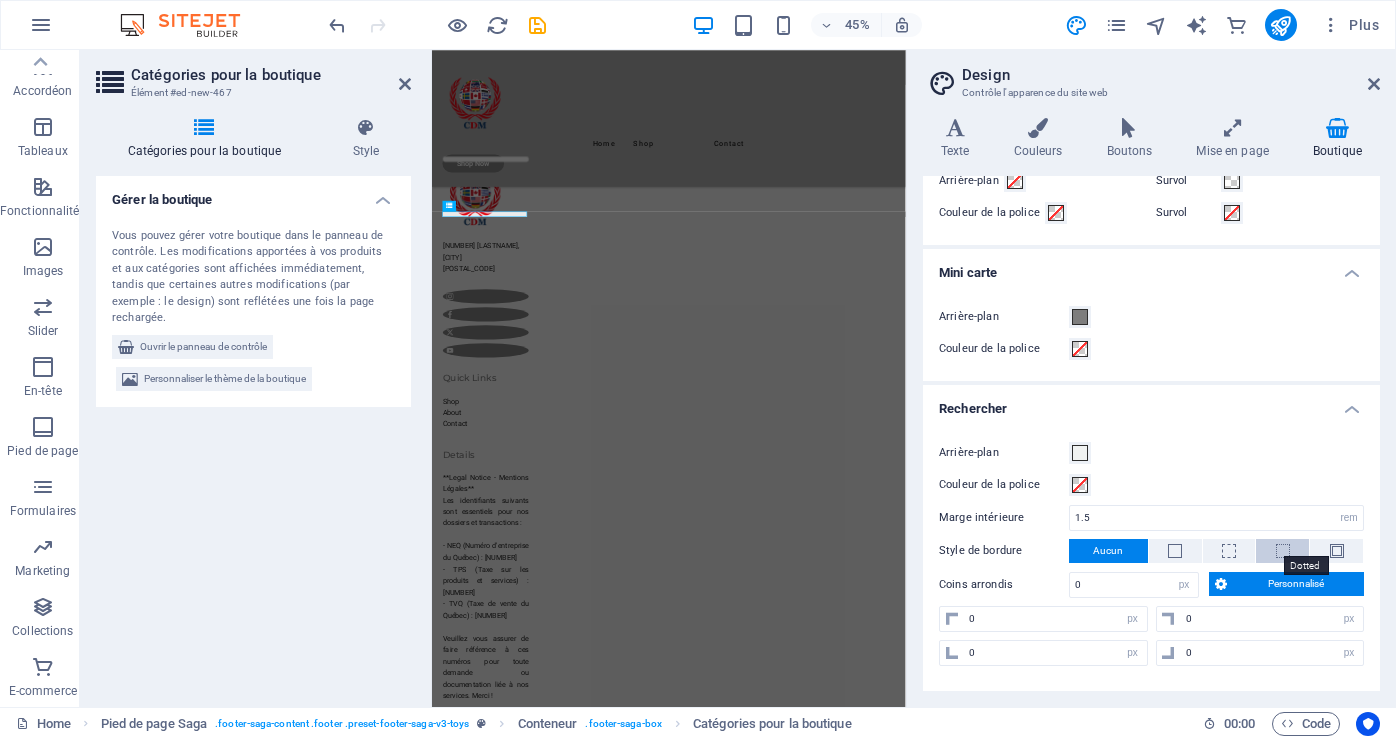 click at bounding box center [1283, 551] 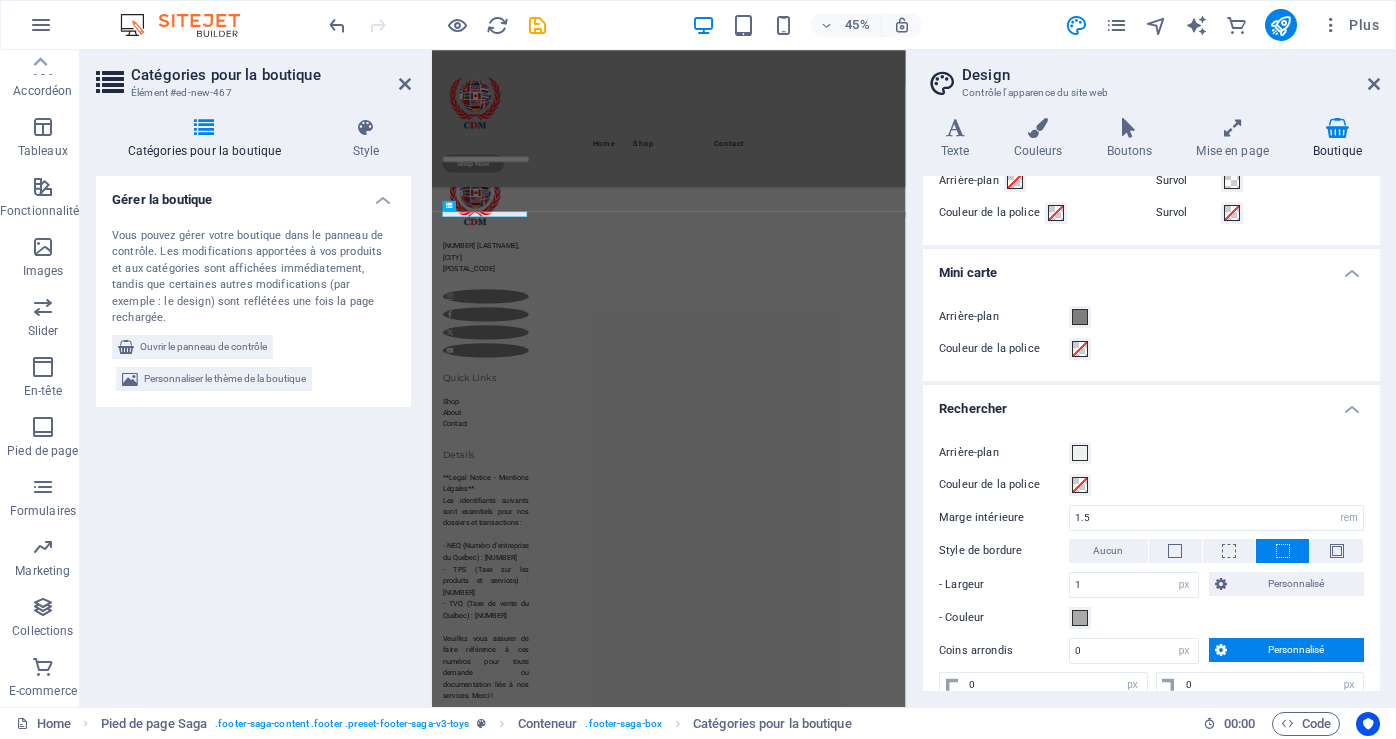scroll, scrollTop: 1547, scrollLeft: 0, axis: vertical 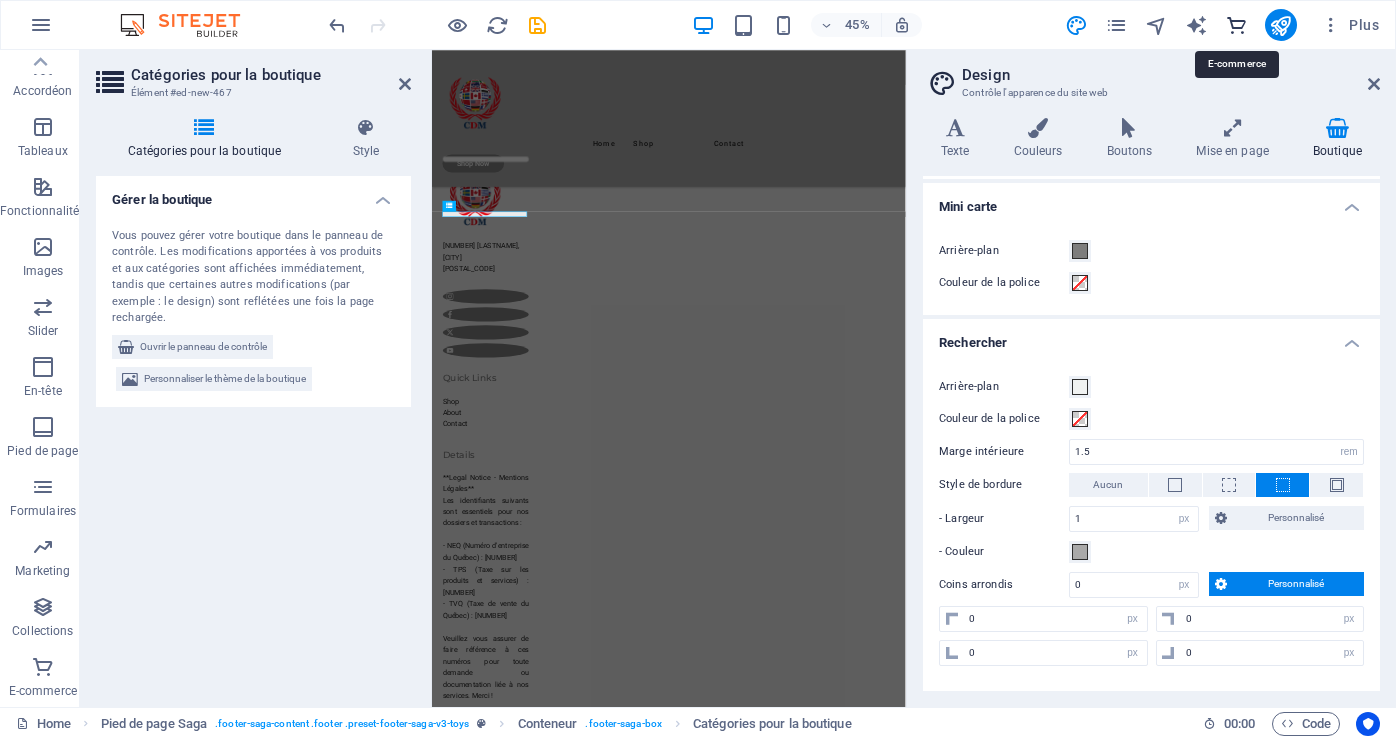 click at bounding box center (1236, 25) 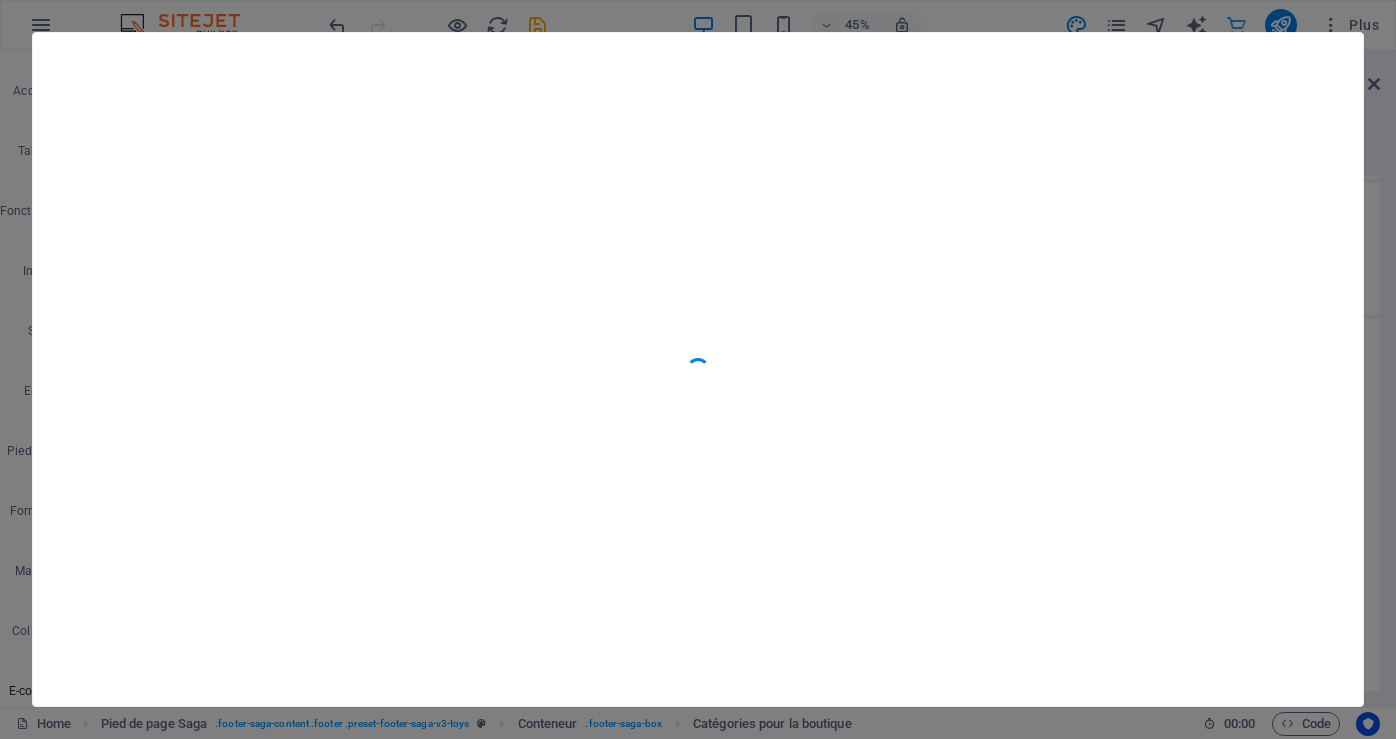 scroll, scrollTop: 1283, scrollLeft: 0, axis: vertical 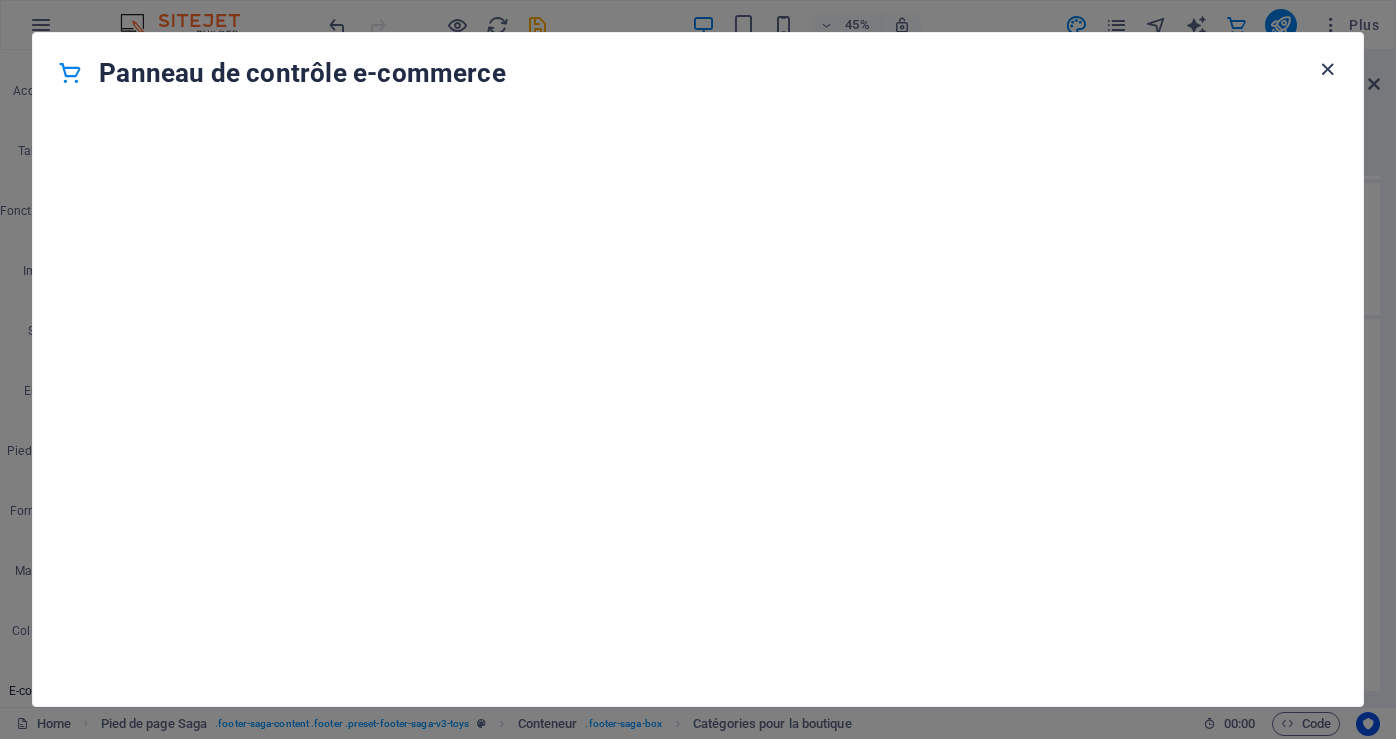 click at bounding box center [1327, 69] 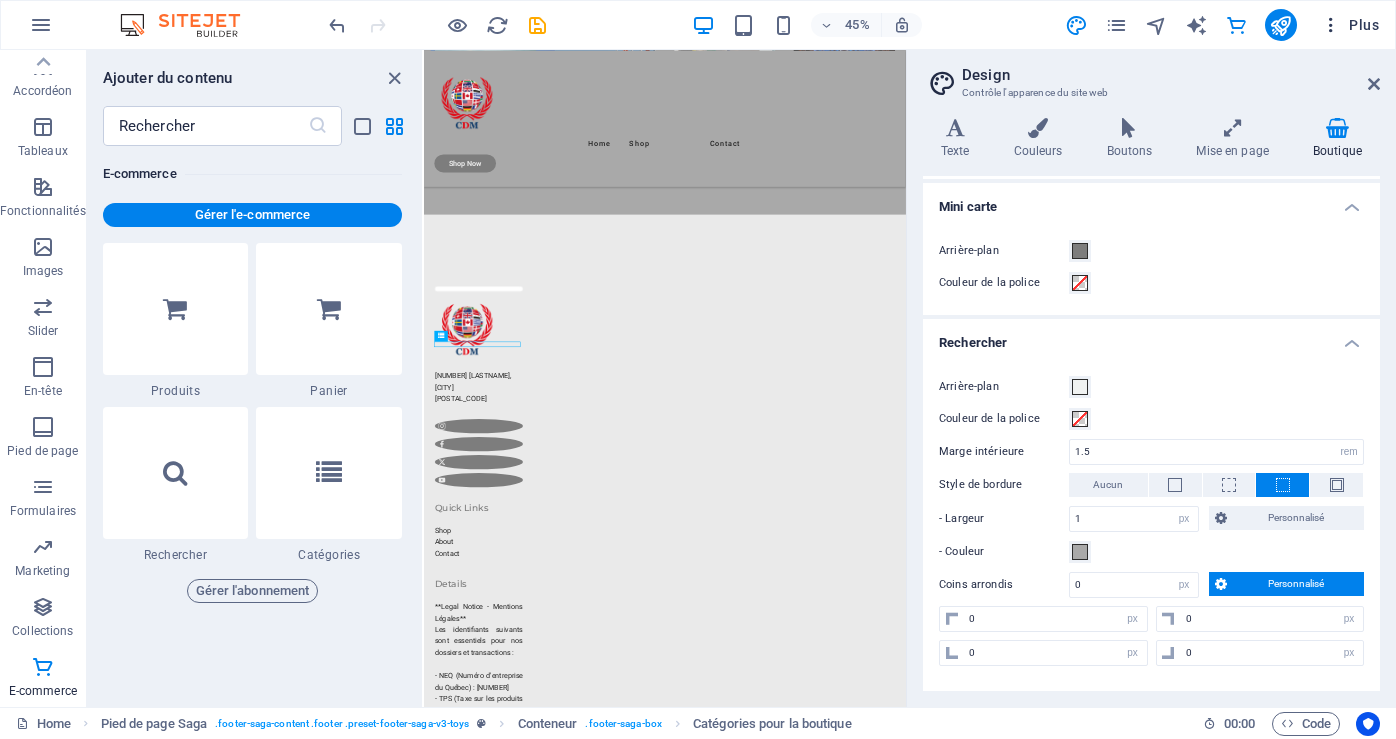 click at bounding box center [1331, 25] 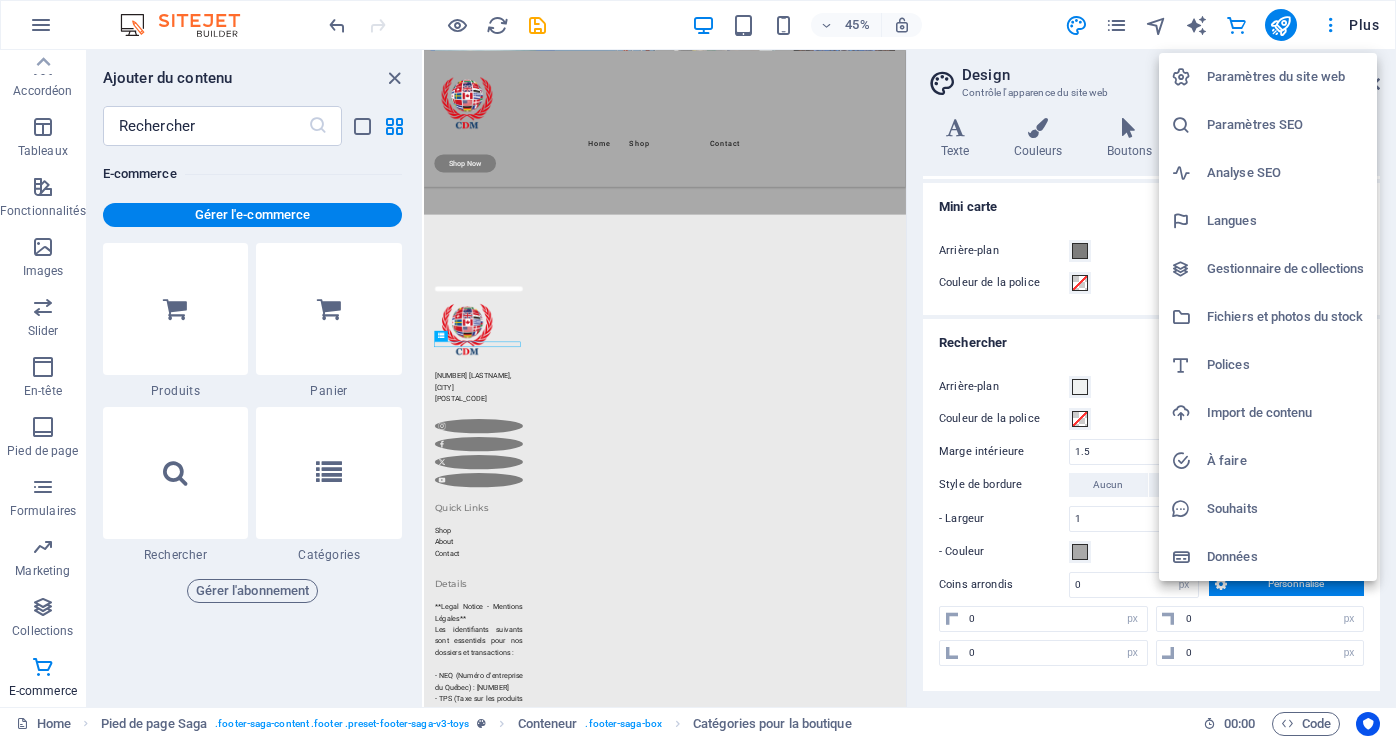 click at bounding box center [698, 369] 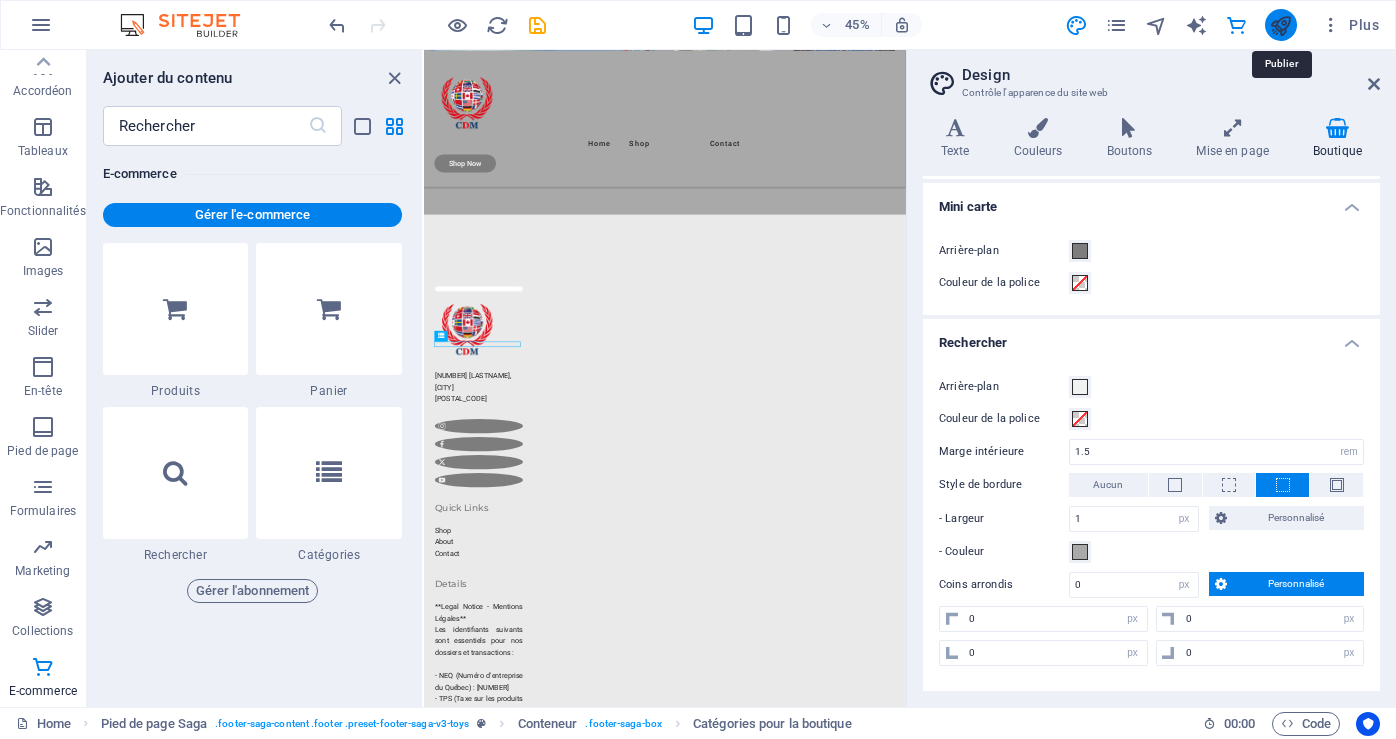 click at bounding box center (1280, 25) 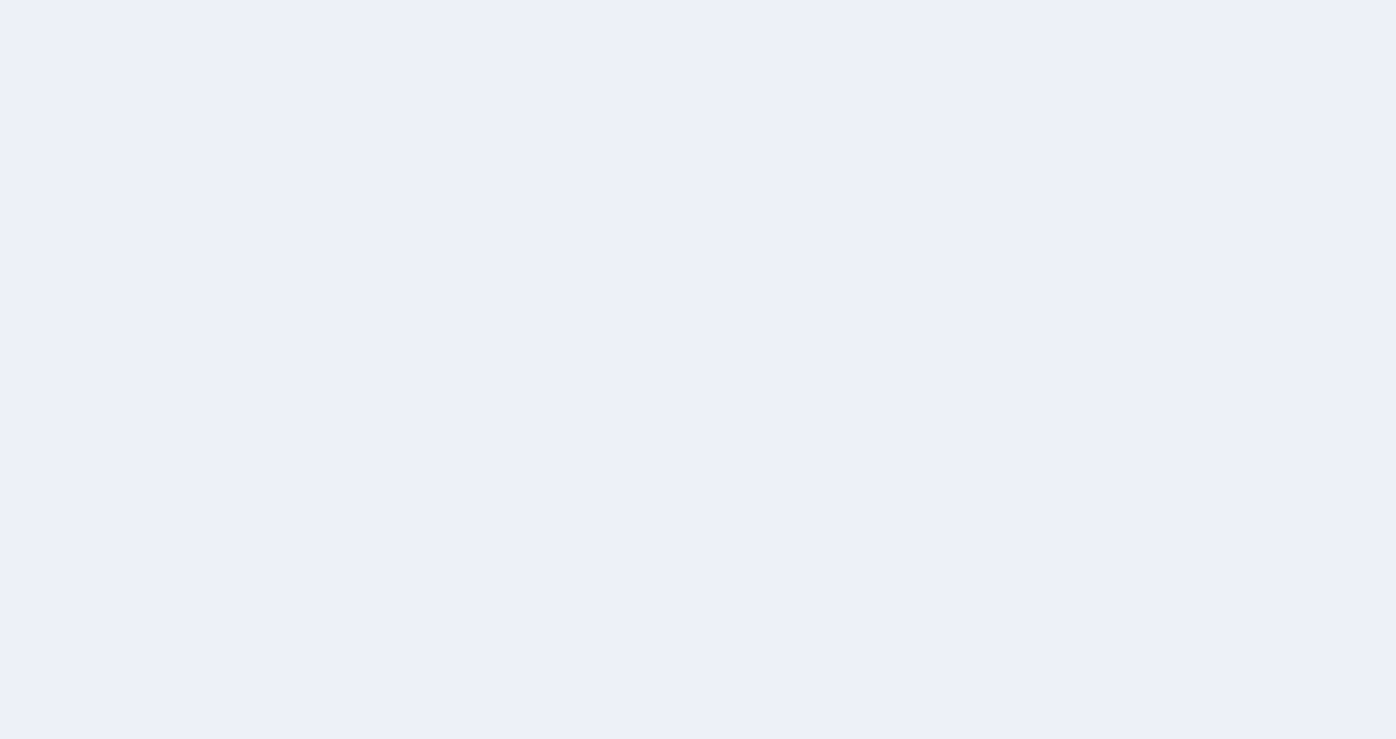 scroll, scrollTop: 0, scrollLeft: 0, axis: both 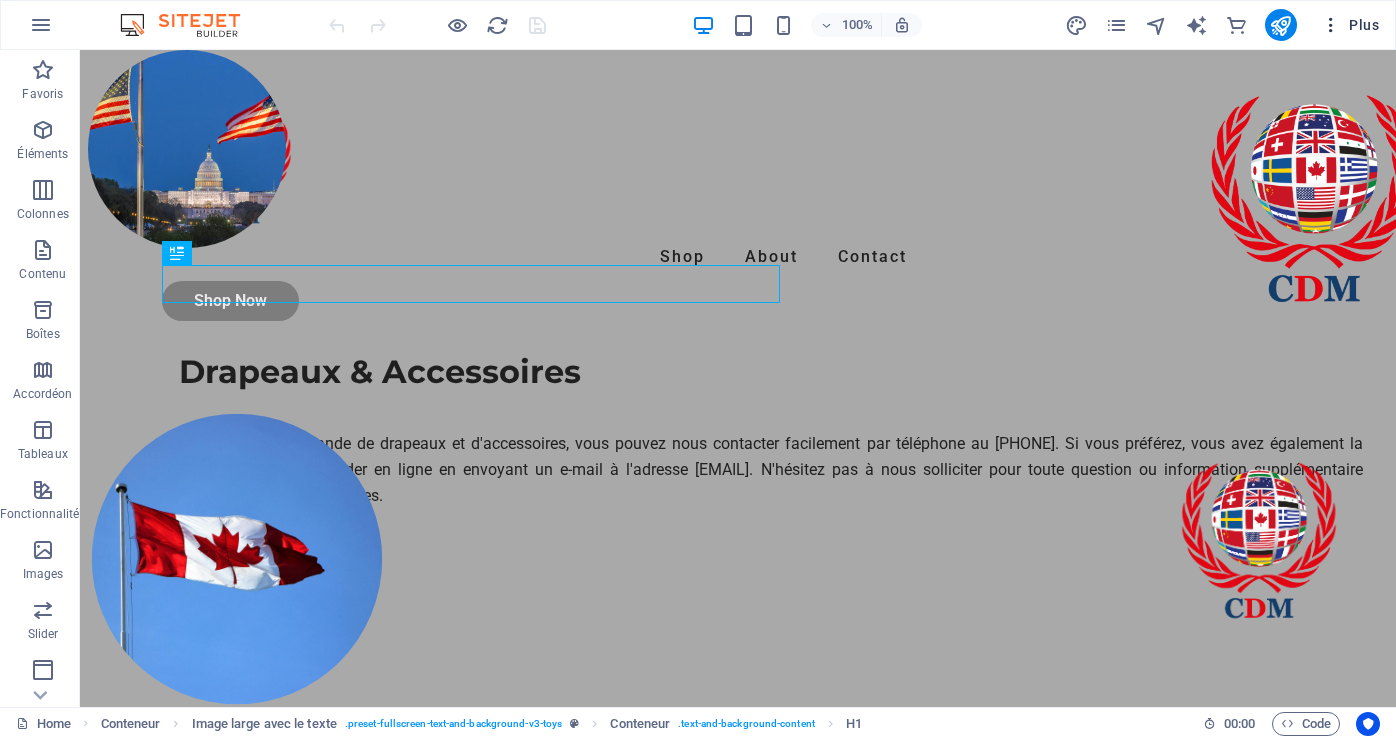 click on "Plus" at bounding box center [1350, 25] 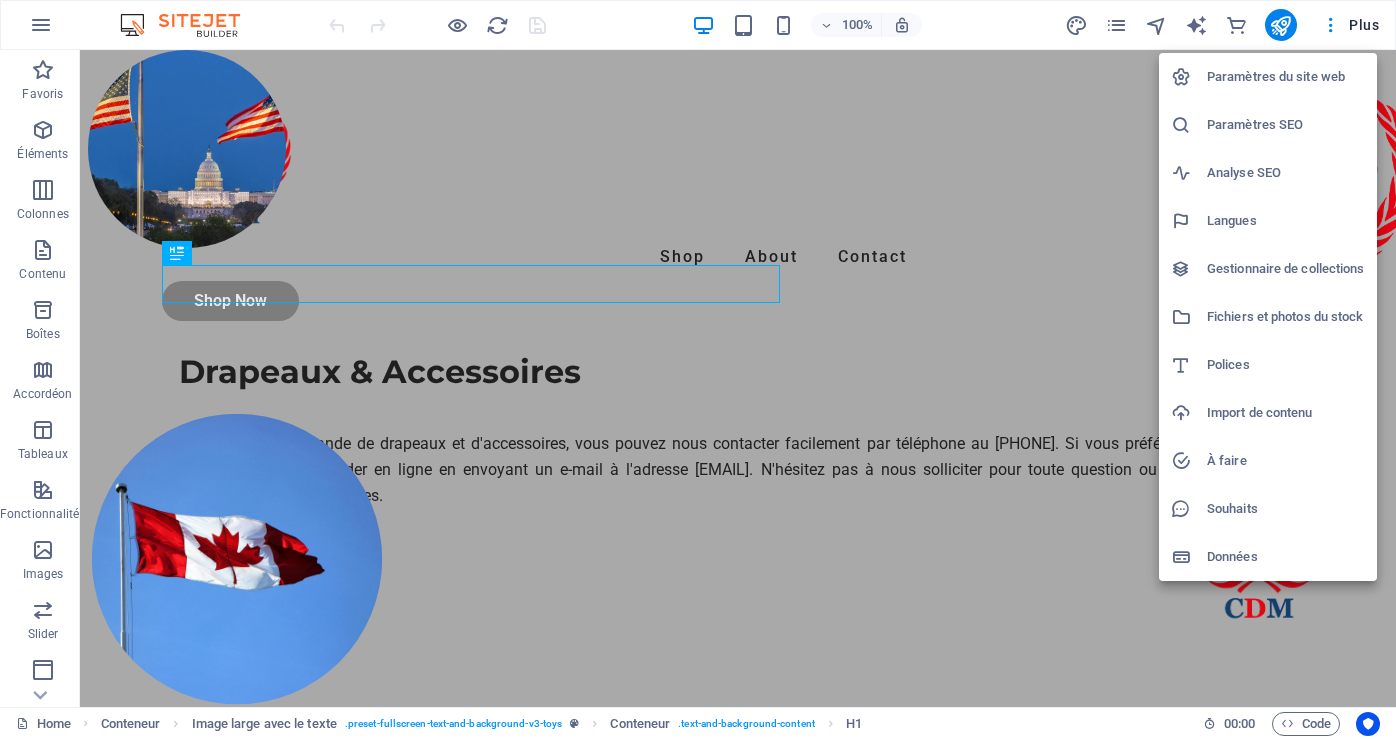 click at bounding box center (698, 369) 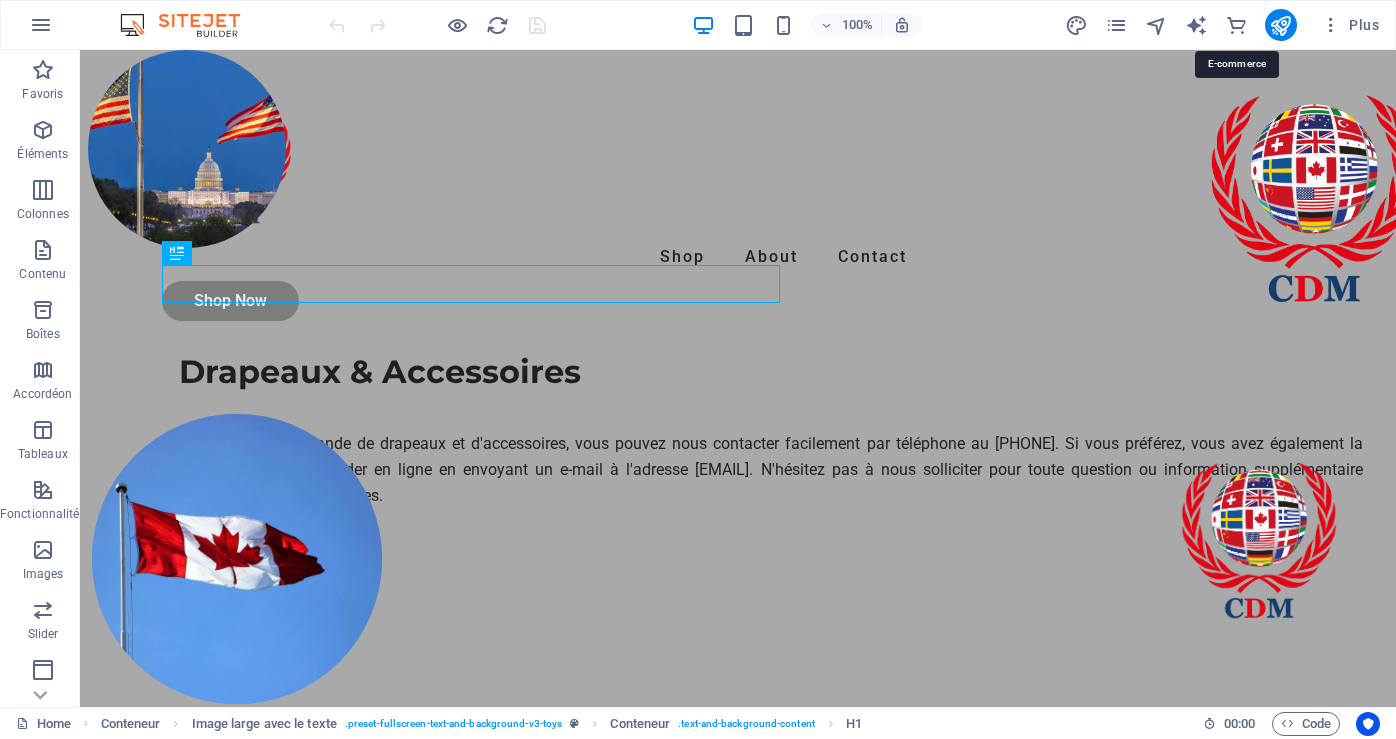 click at bounding box center [1236, 25] 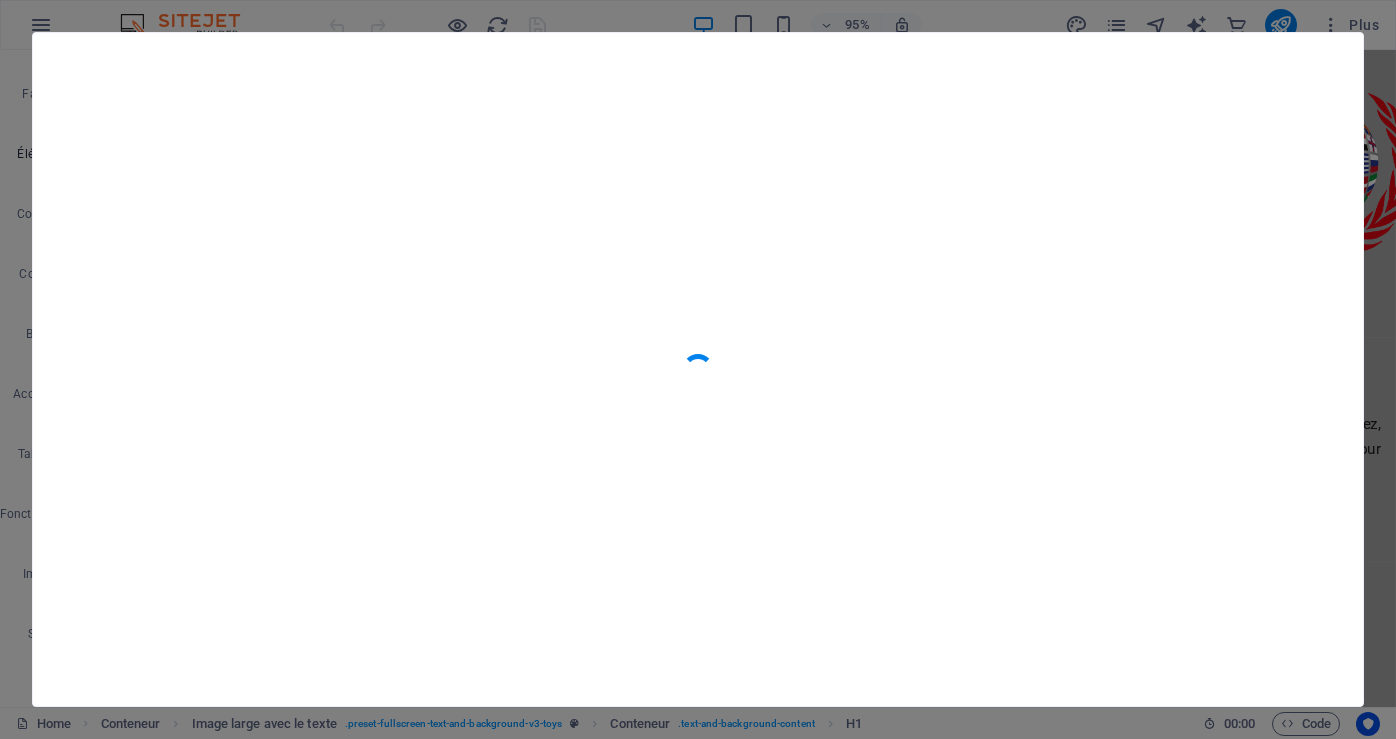 scroll, scrollTop: 19271, scrollLeft: 0, axis: vertical 